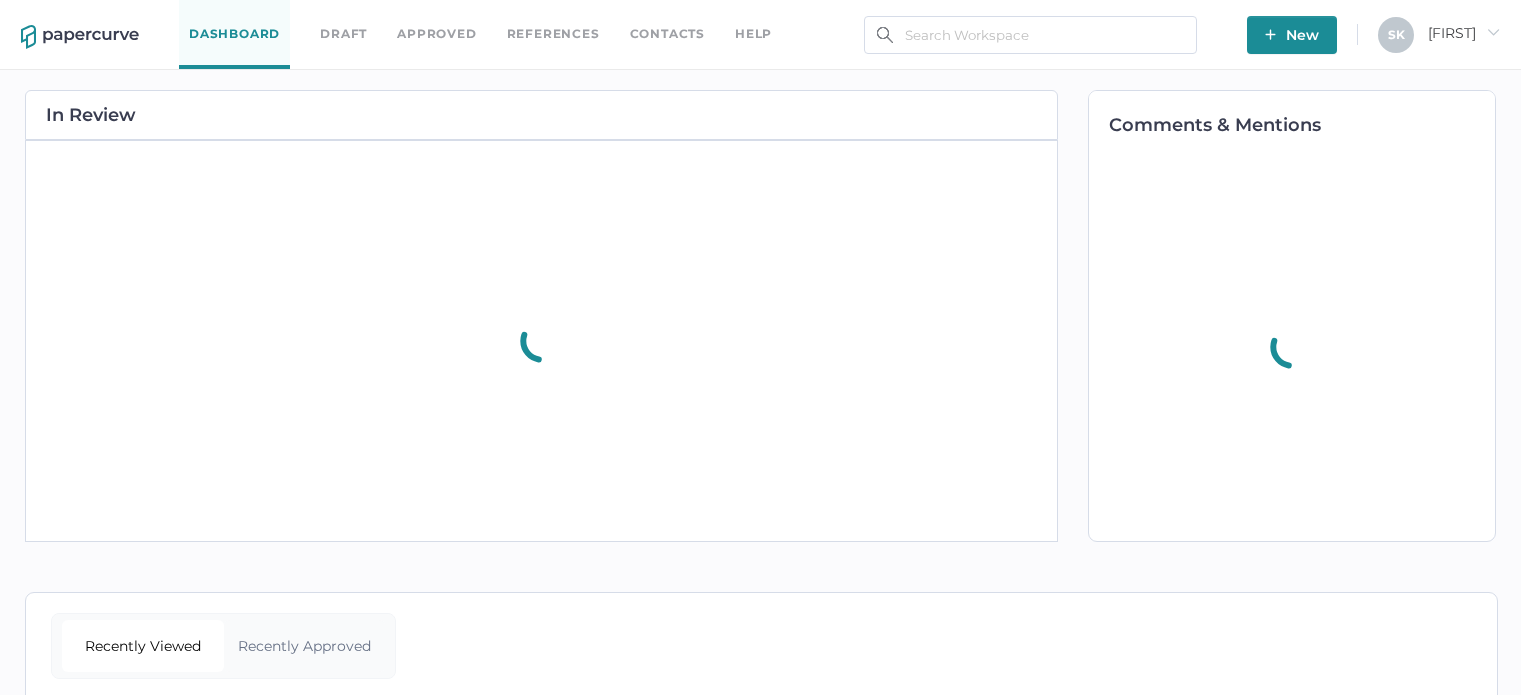 scroll, scrollTop: 0, scrollLeft: 0, axis: both 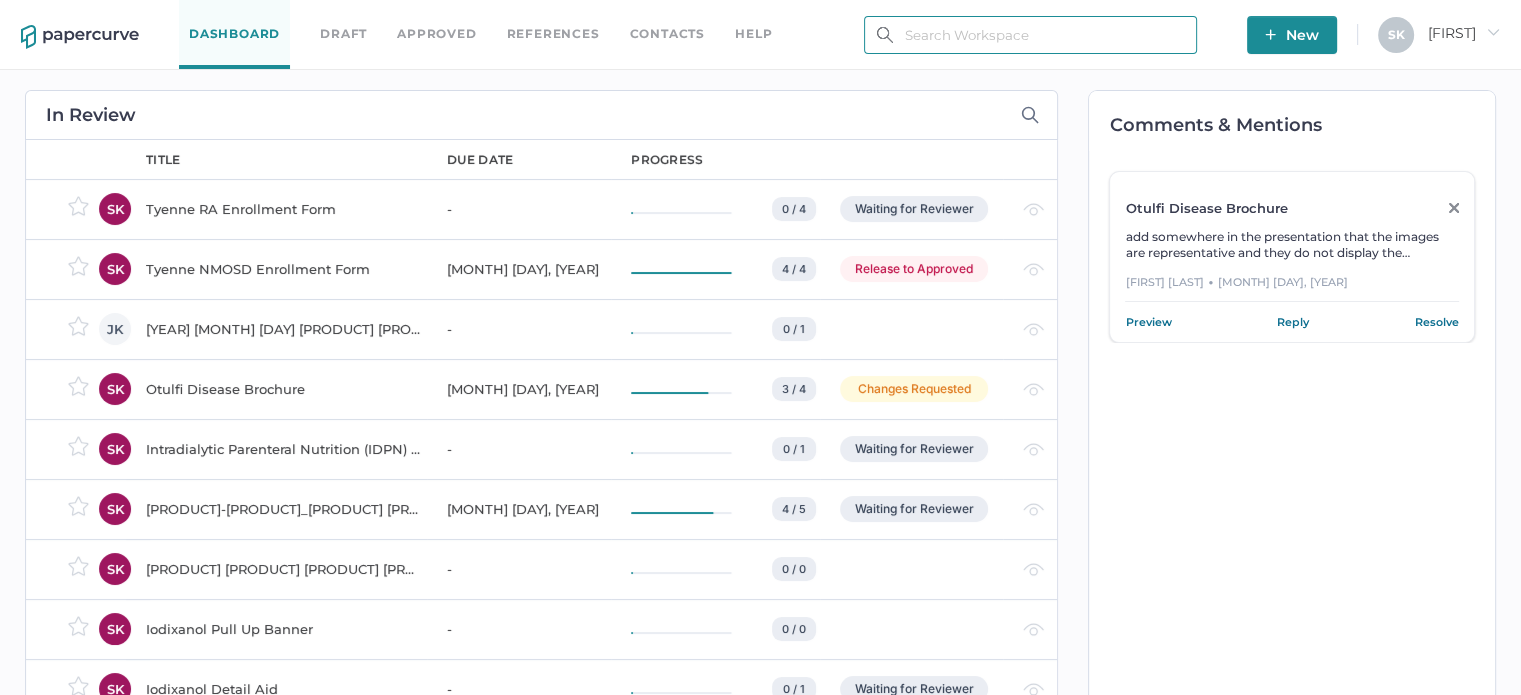 click at bounding box center [1030, 35] 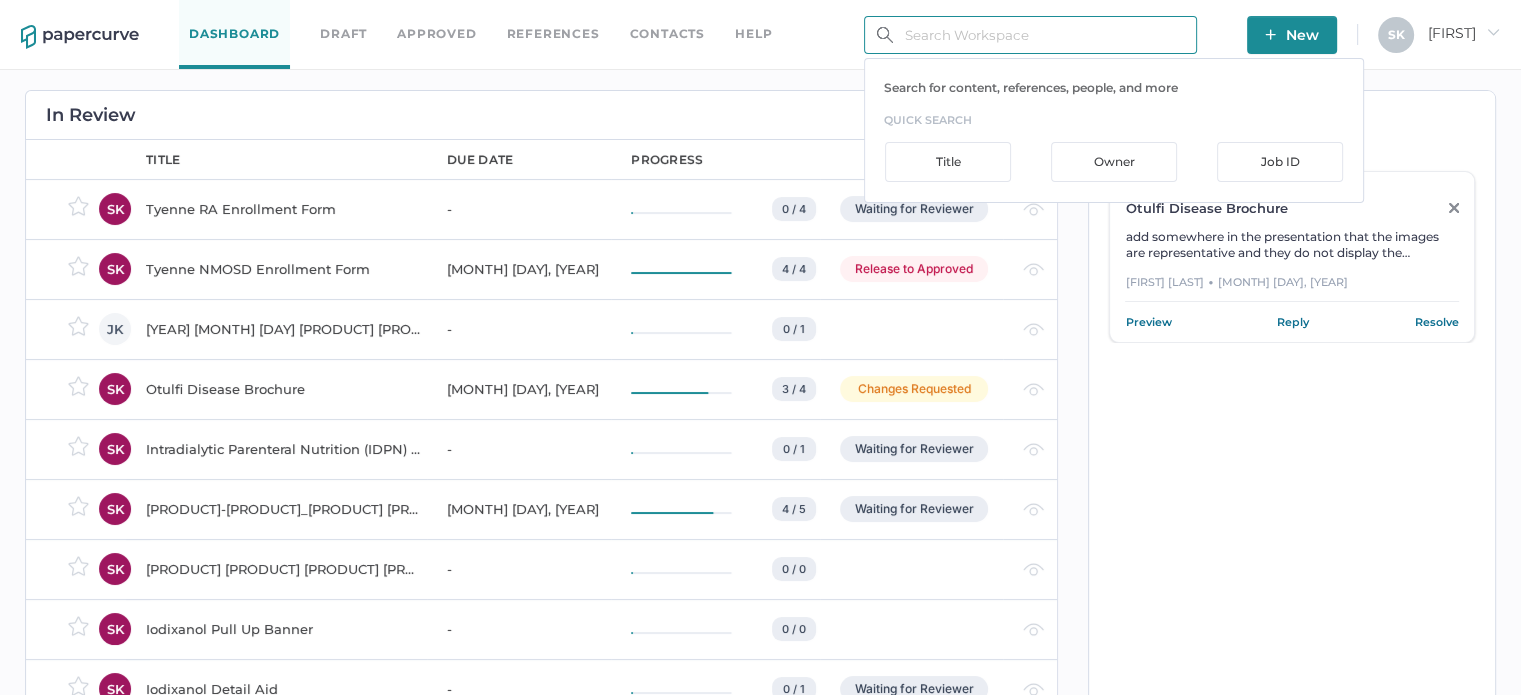 paste on "BIOS-982E" 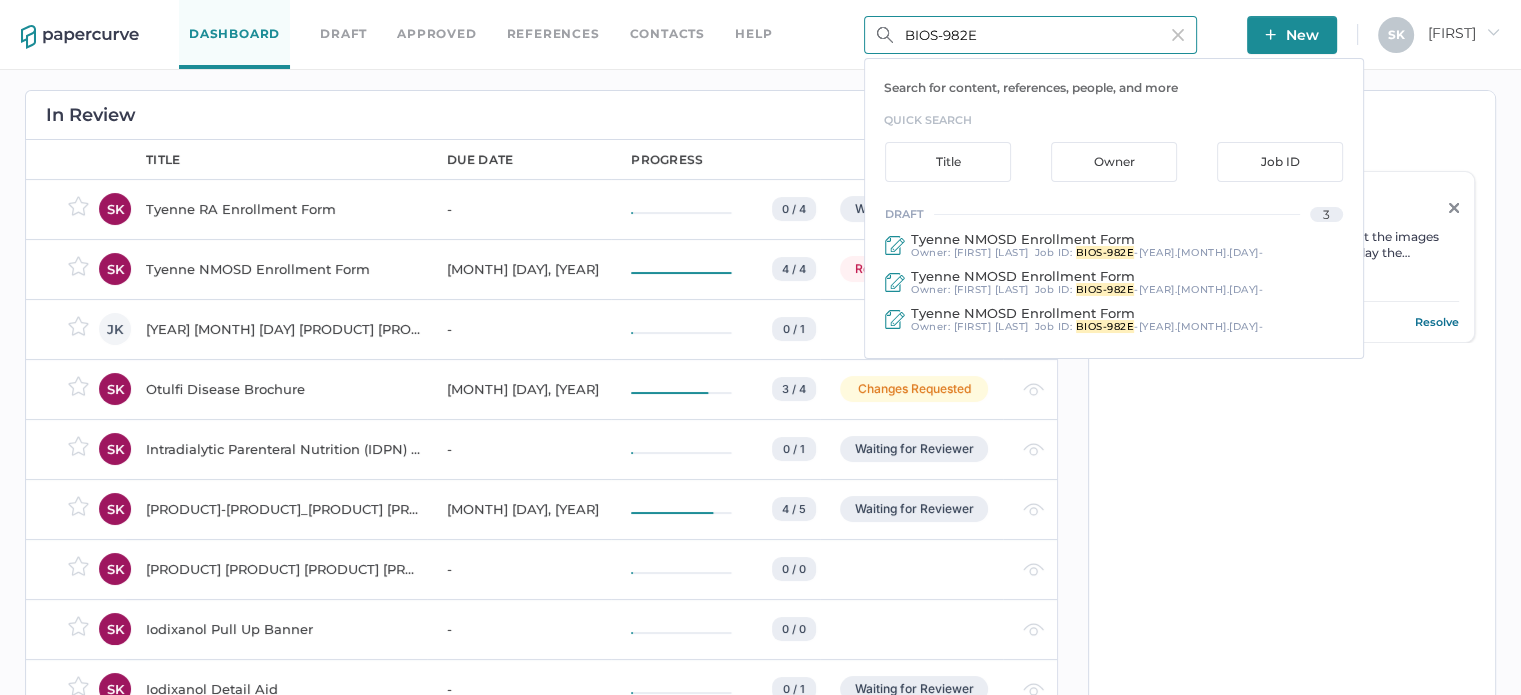 type on "BIOS-982E" 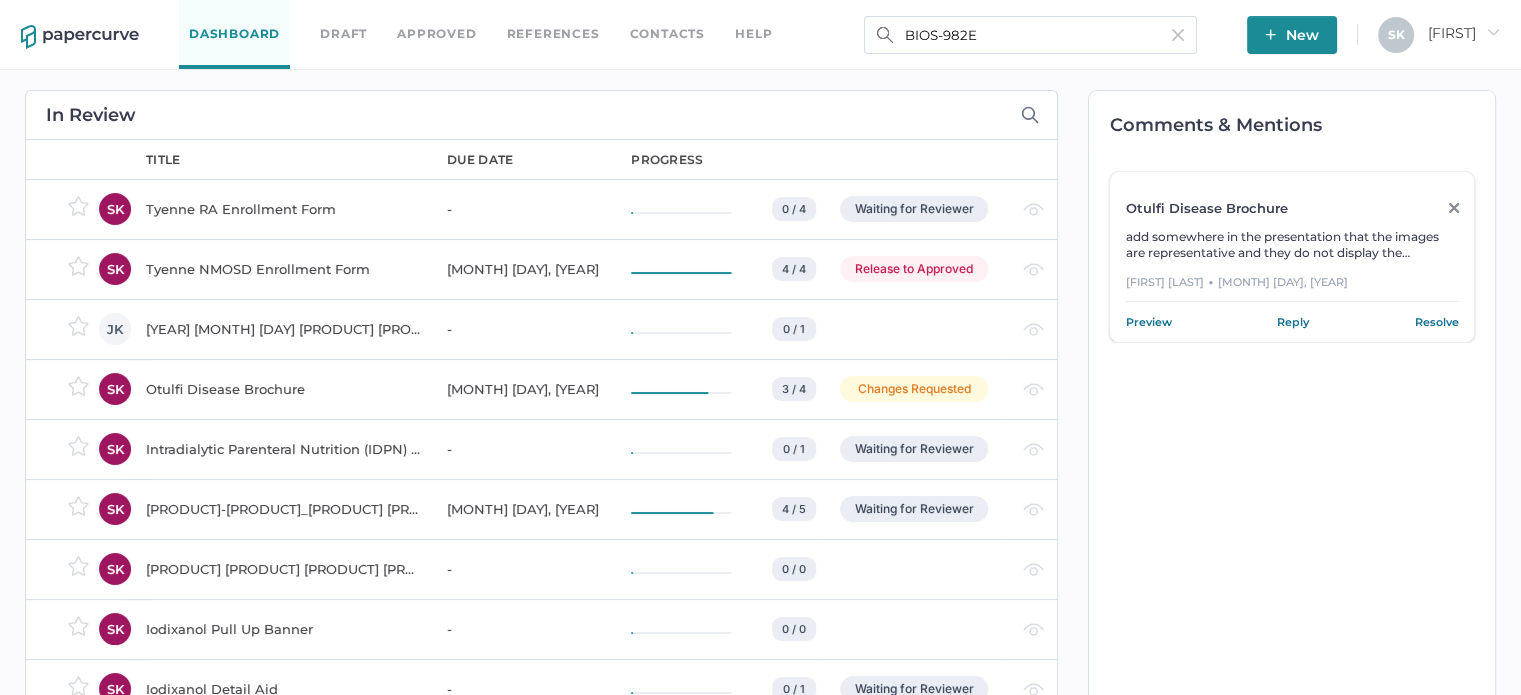 click on "Dashboard Draft Approved References Contacts help" at bounding box center (490, 34) 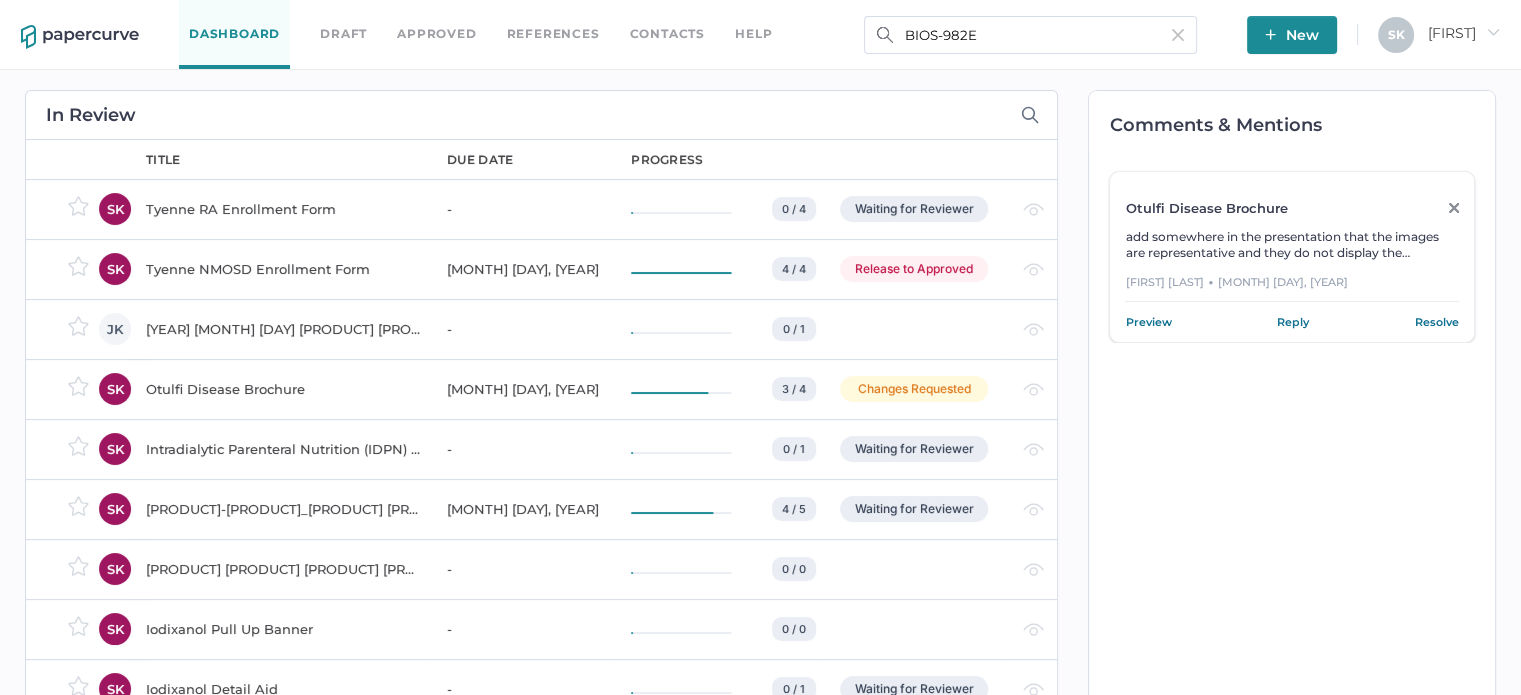 click on "Tyenne NMOSD Enrollment Form" at bounding box center [284, 209] 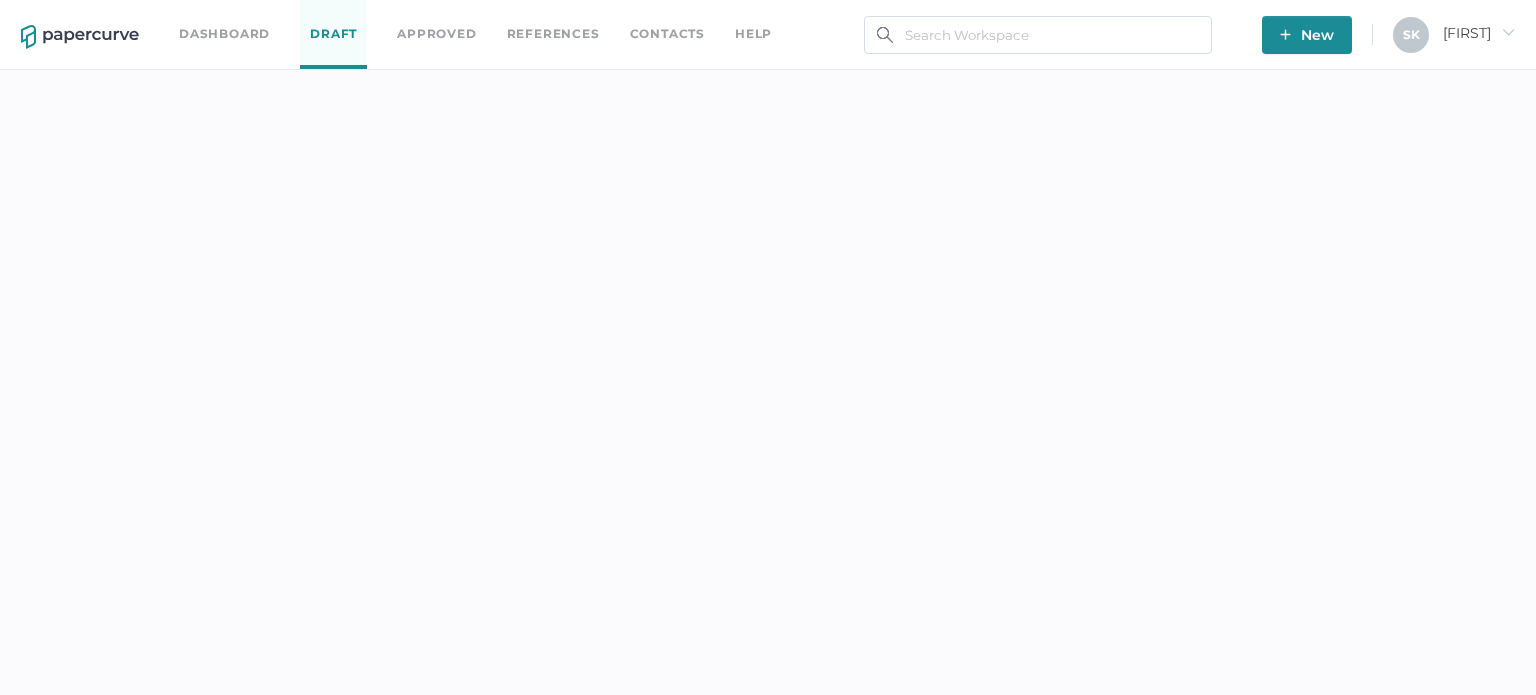 scroll, scrollTop: 0, scrollLeft: 0, axis: both 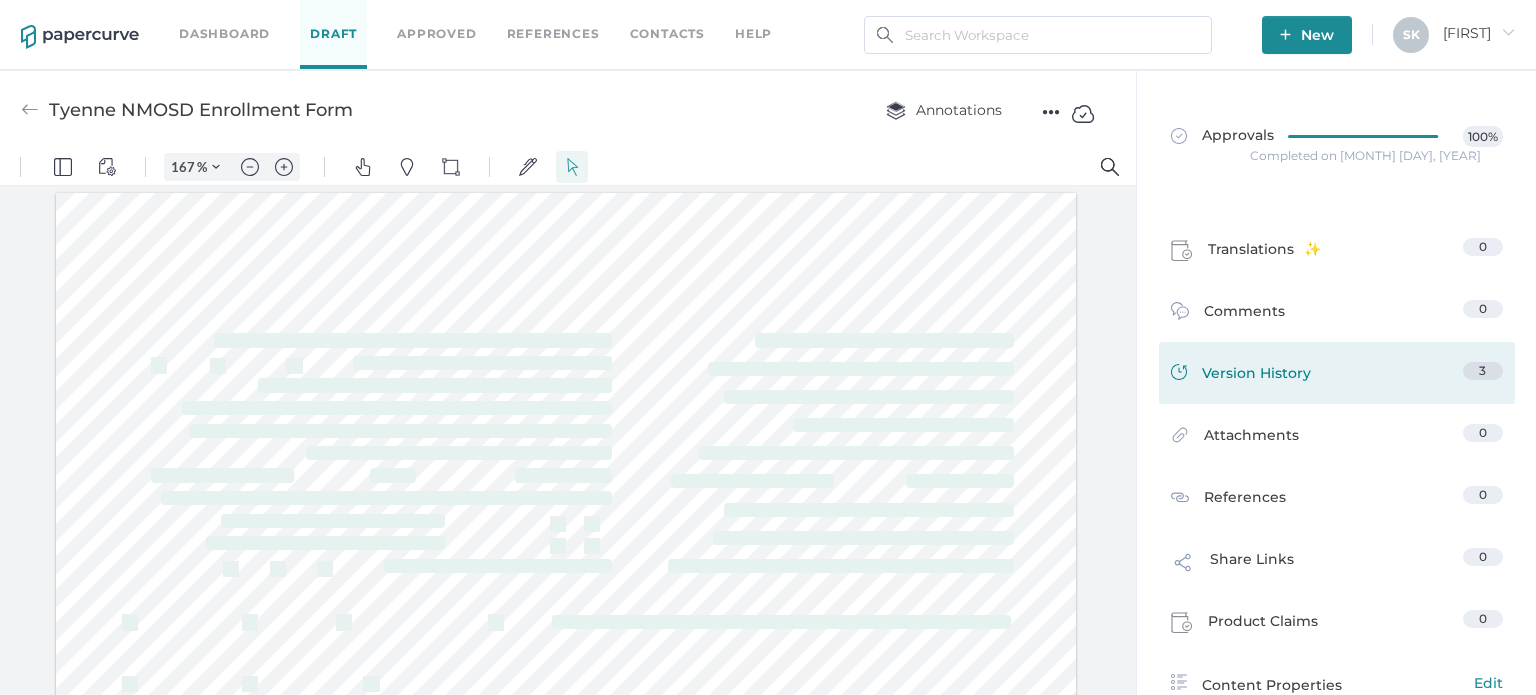 click on "Version History" at bounding box center [1256, 376] 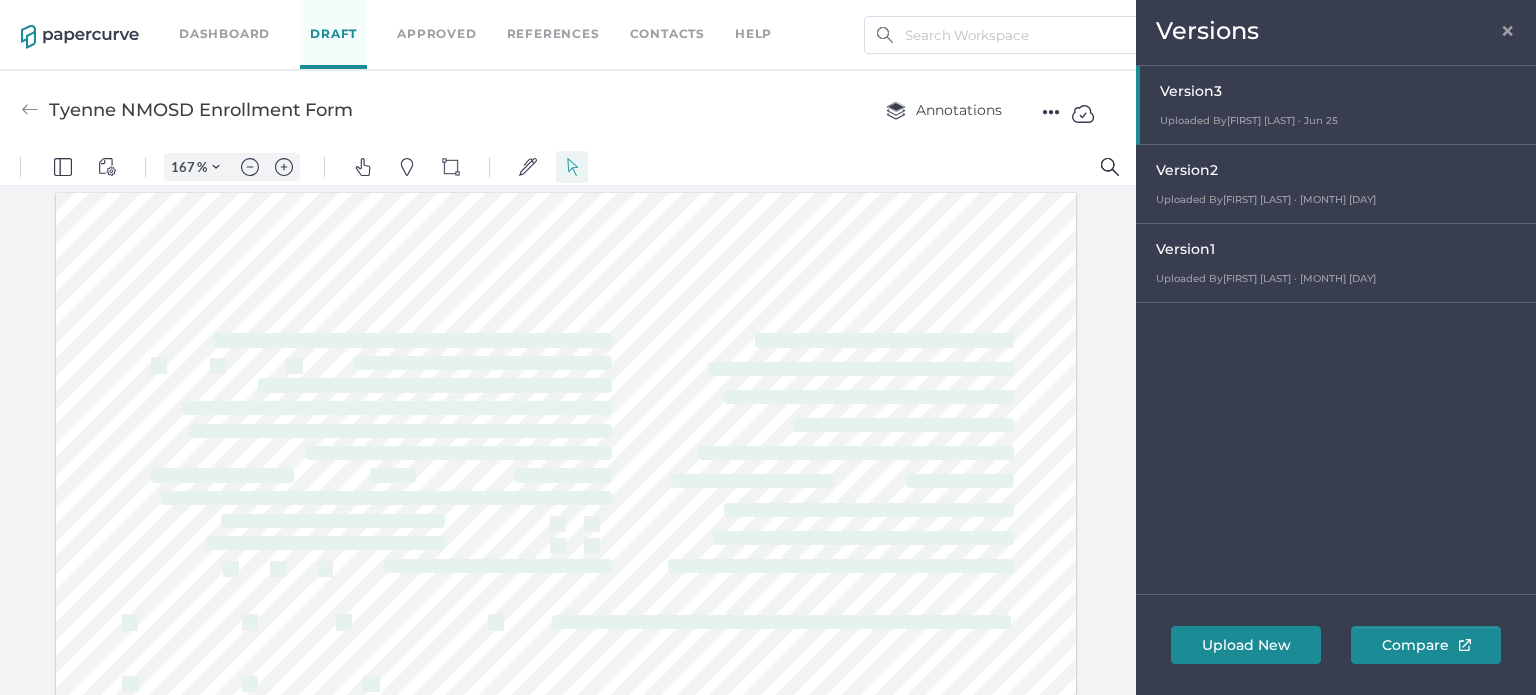 click on "×" at bounding box center [1508, 28] 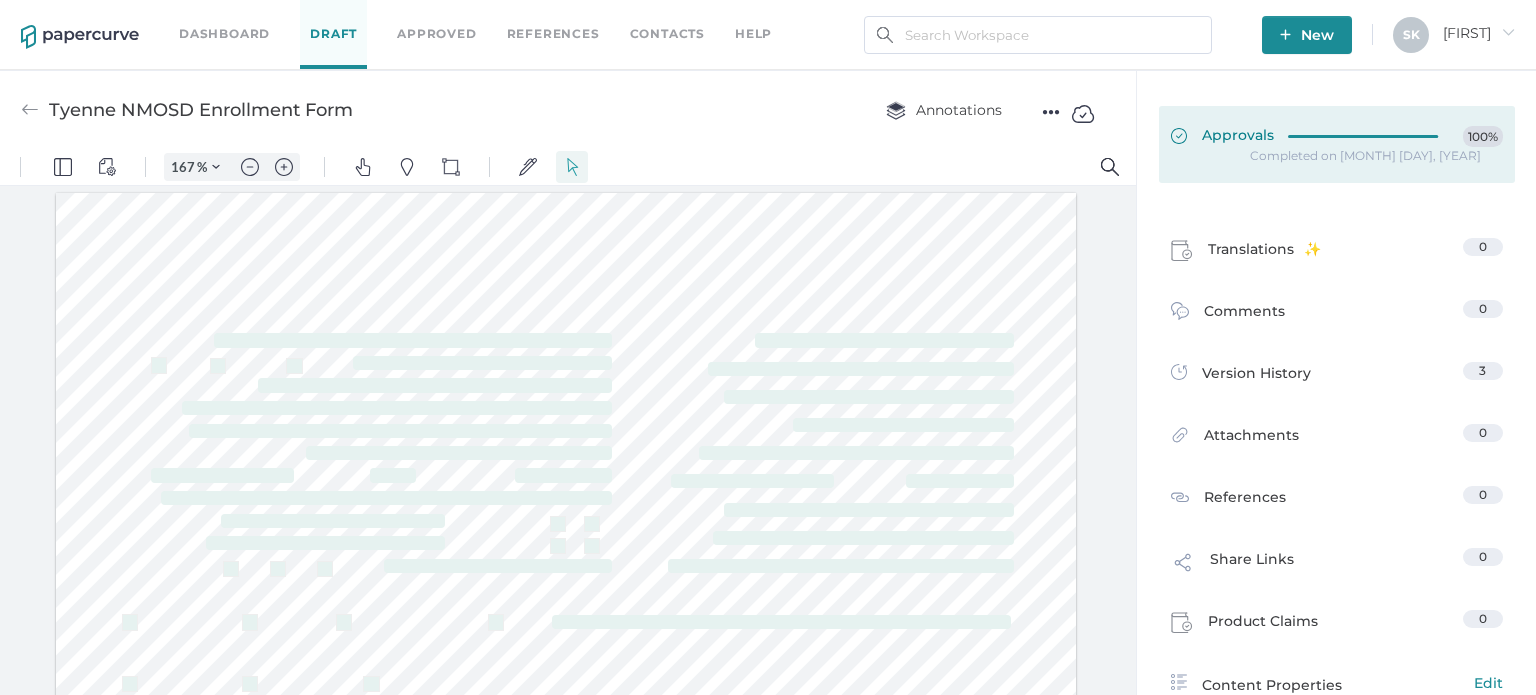 click at bounding box center (1369, 133) 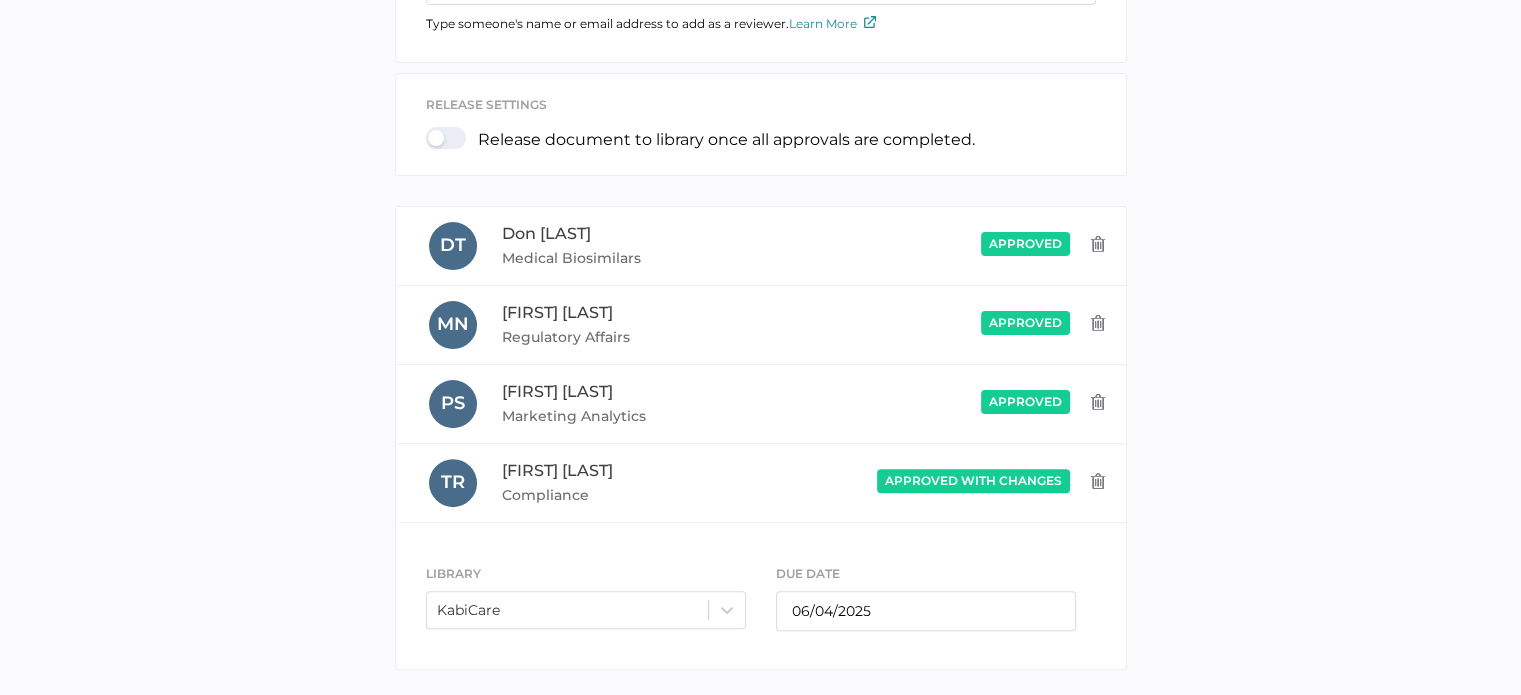 scroll, scrollTop: 616, scrollLeft: 0, axis: vertical 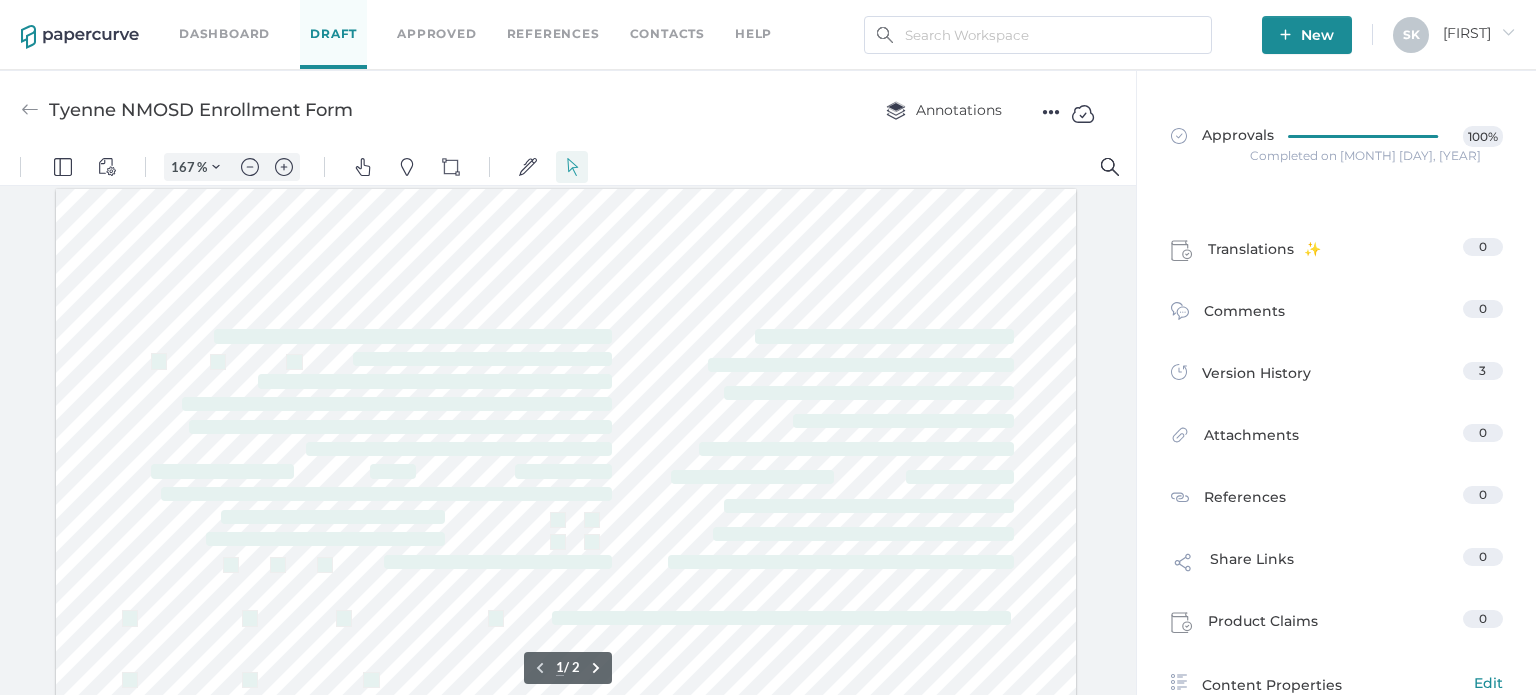 click at bounding box center (30, 110) 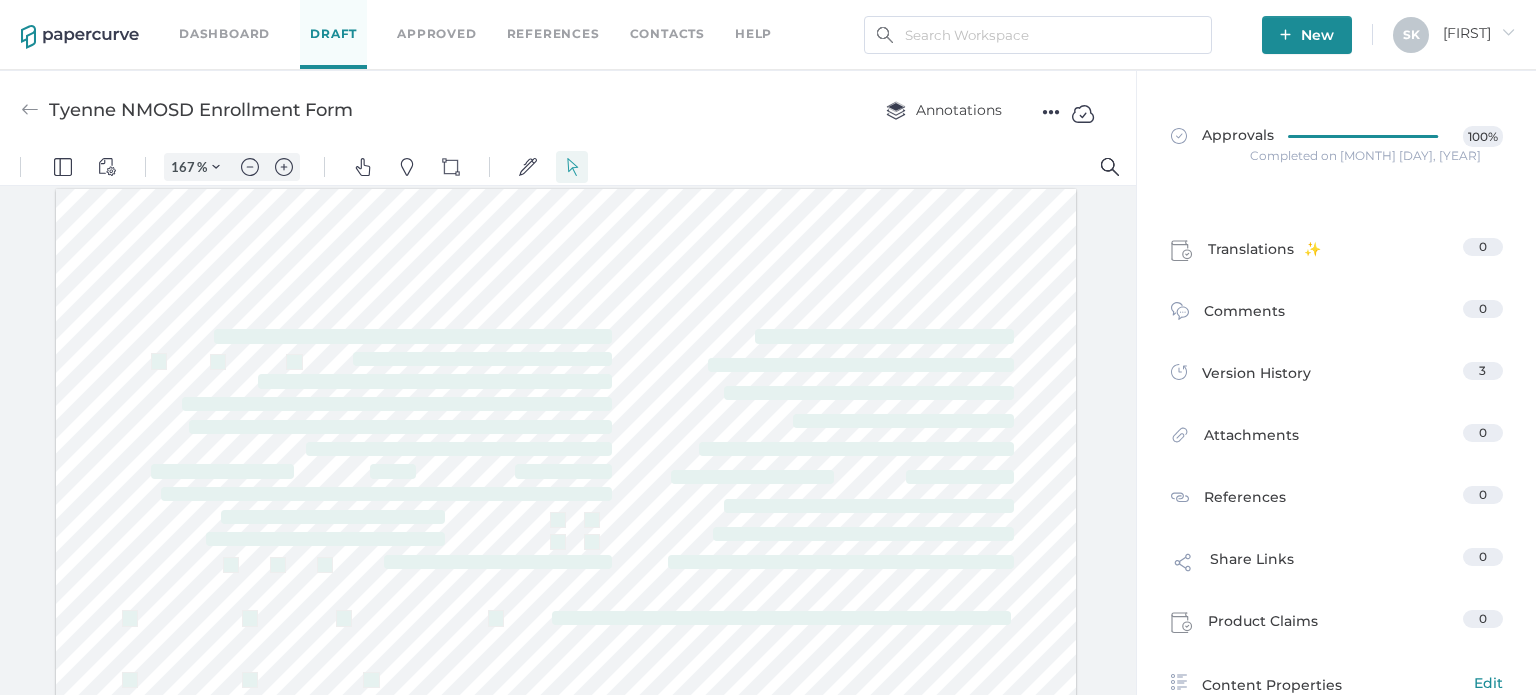 click at bounding box center [30, 110] 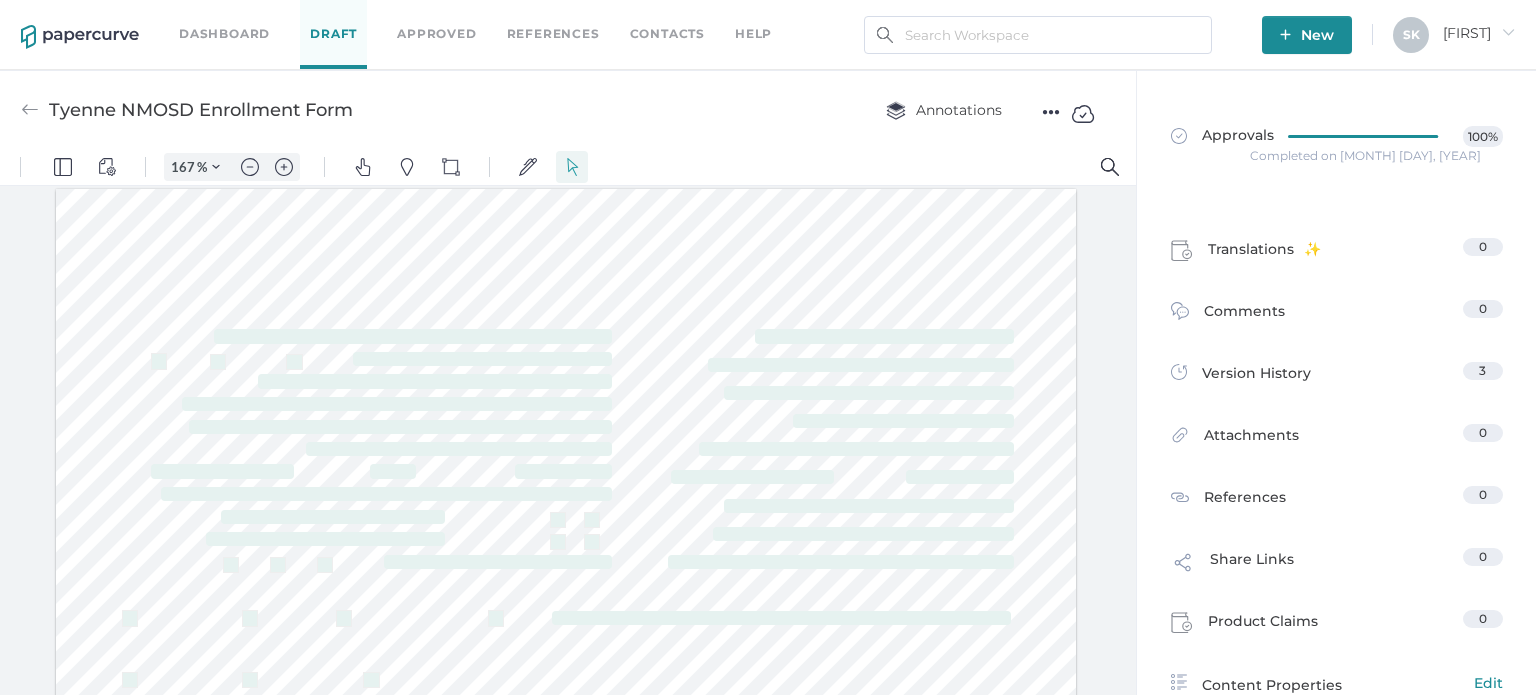 click at bounding box center [30, 110] 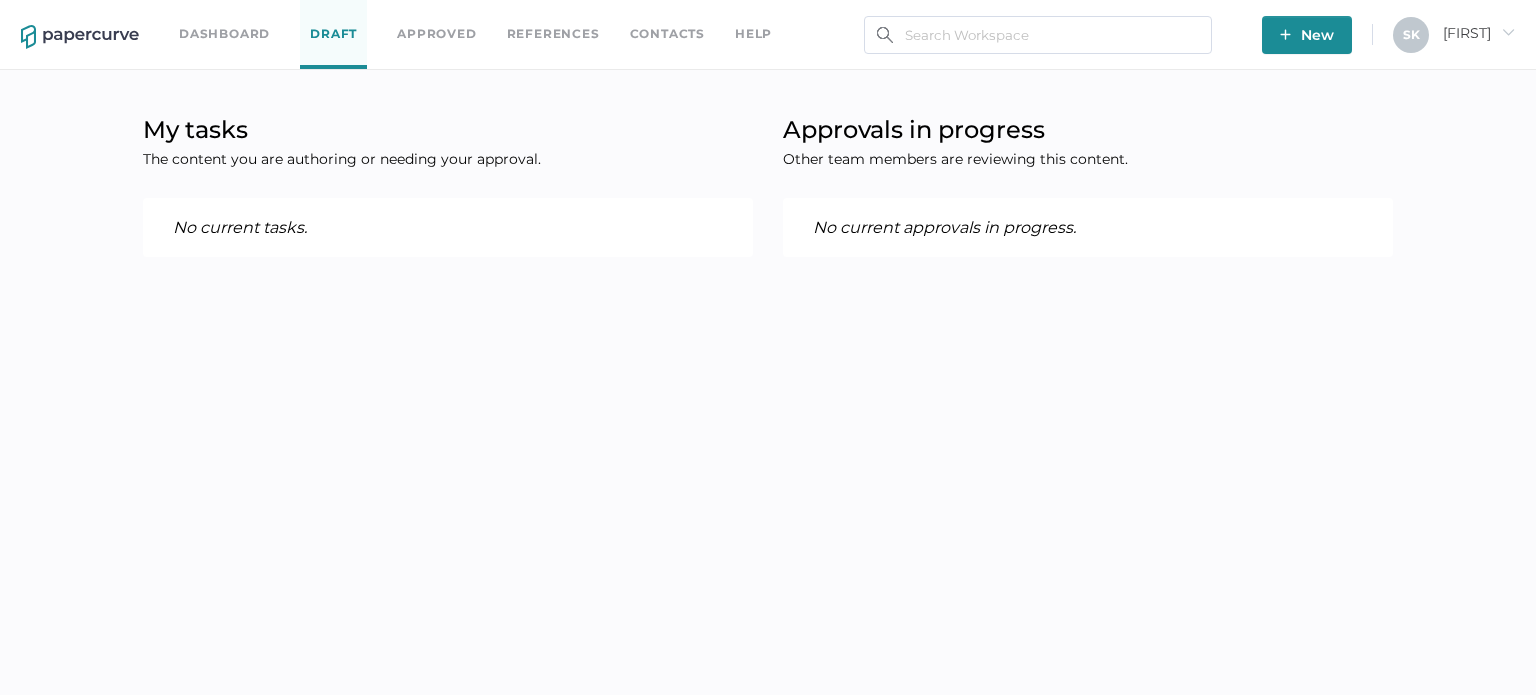 scroll, scrollTop: 0, scrollLeft: 0, axis: both 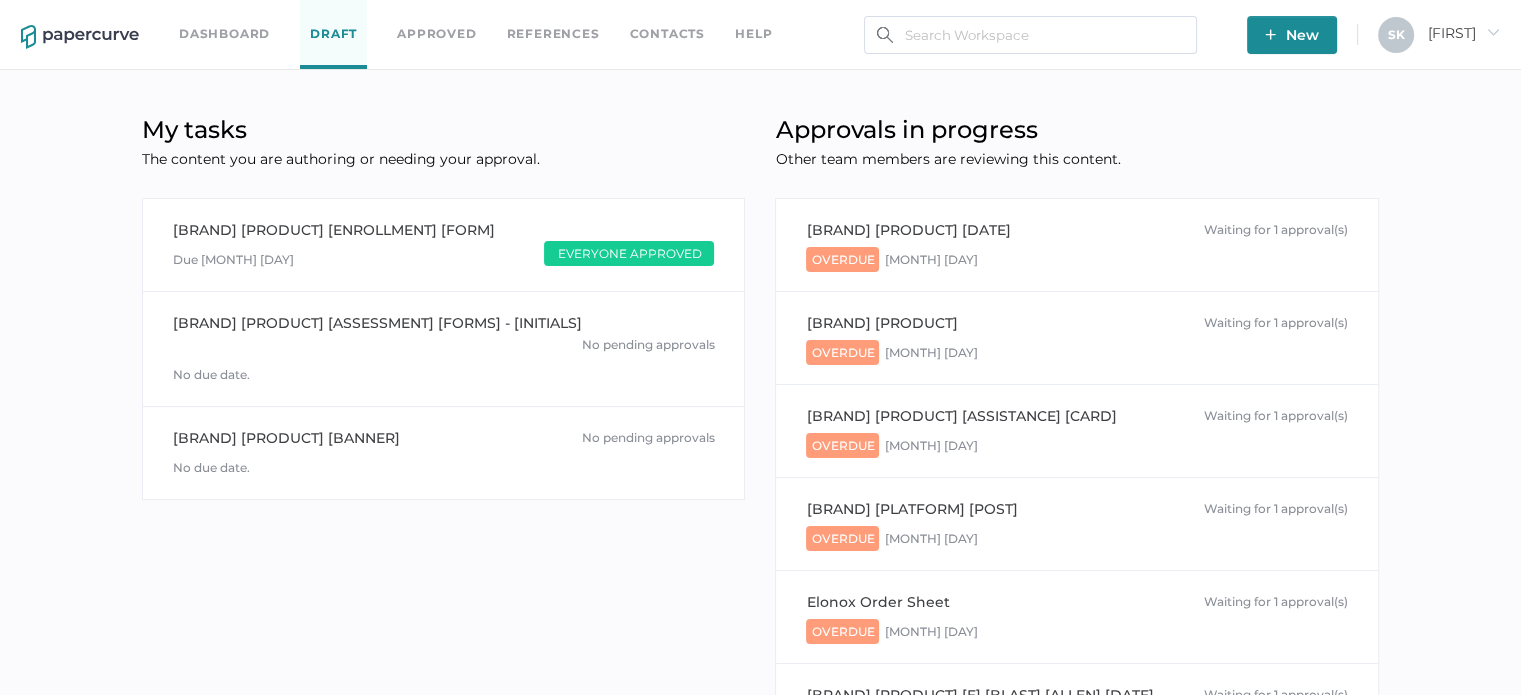 click on "Dashboard" at bounding box center (224, 34) 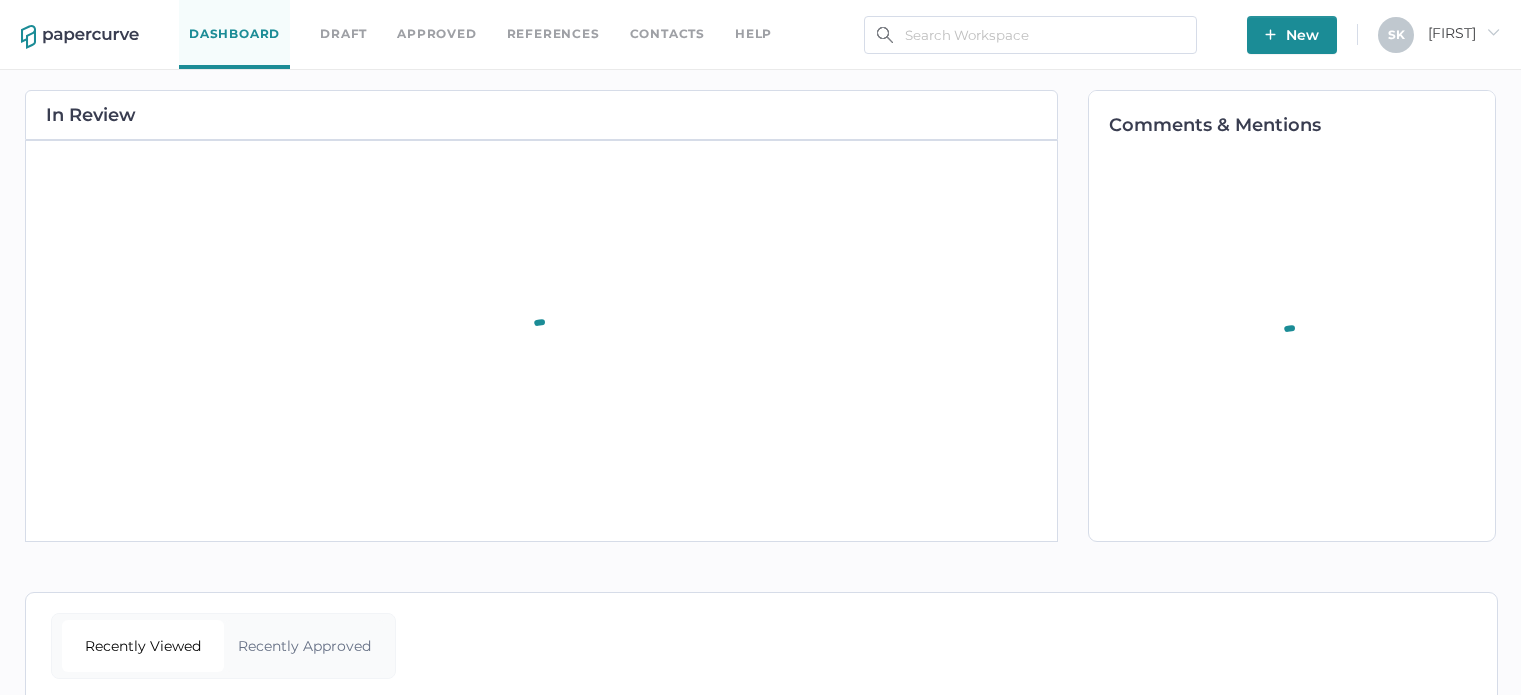 scroll, scrollTop: 0, scrollLeft: 0, axis: both 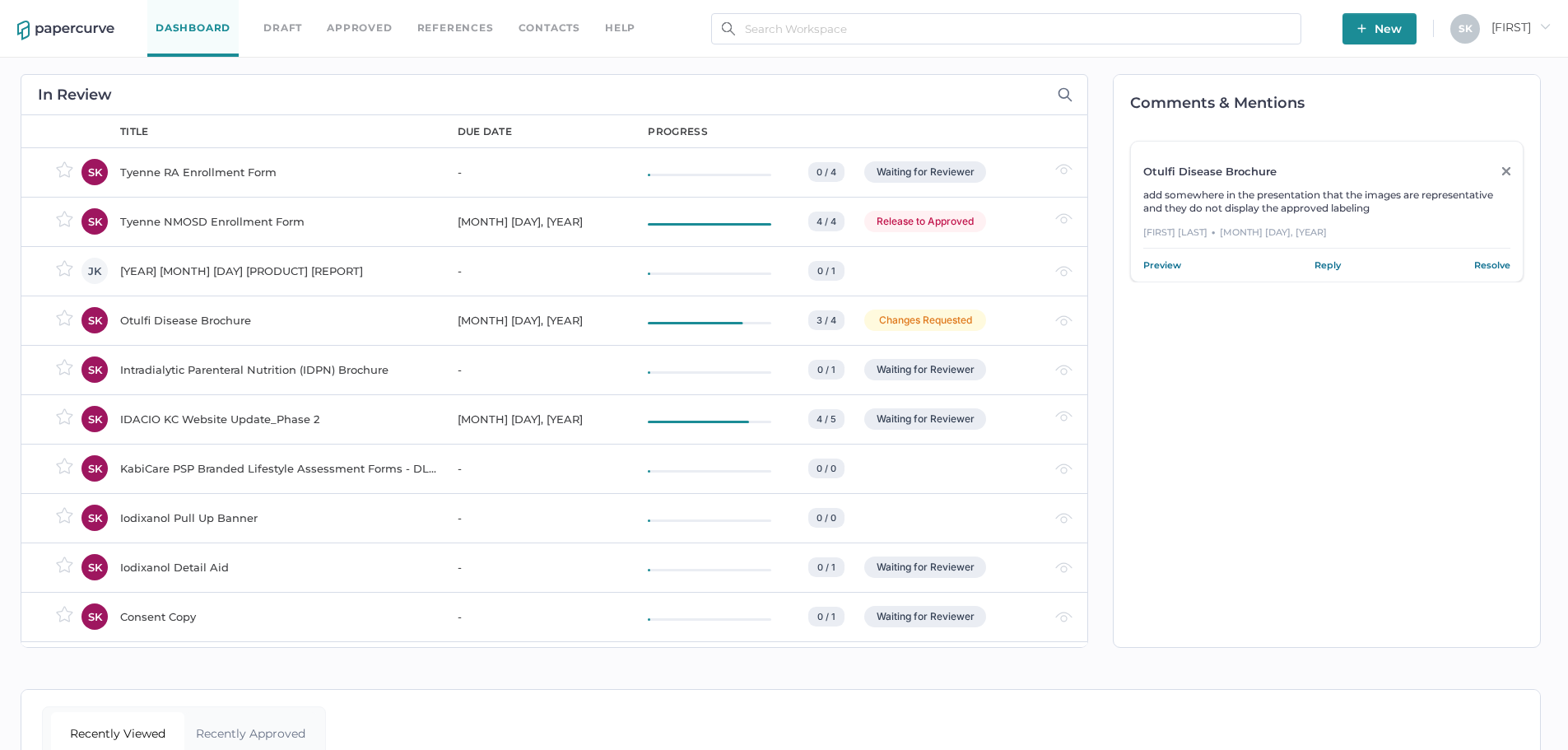 click on "Tyenne NMOSD Enrollment Form" at bounding box center (279, 172) 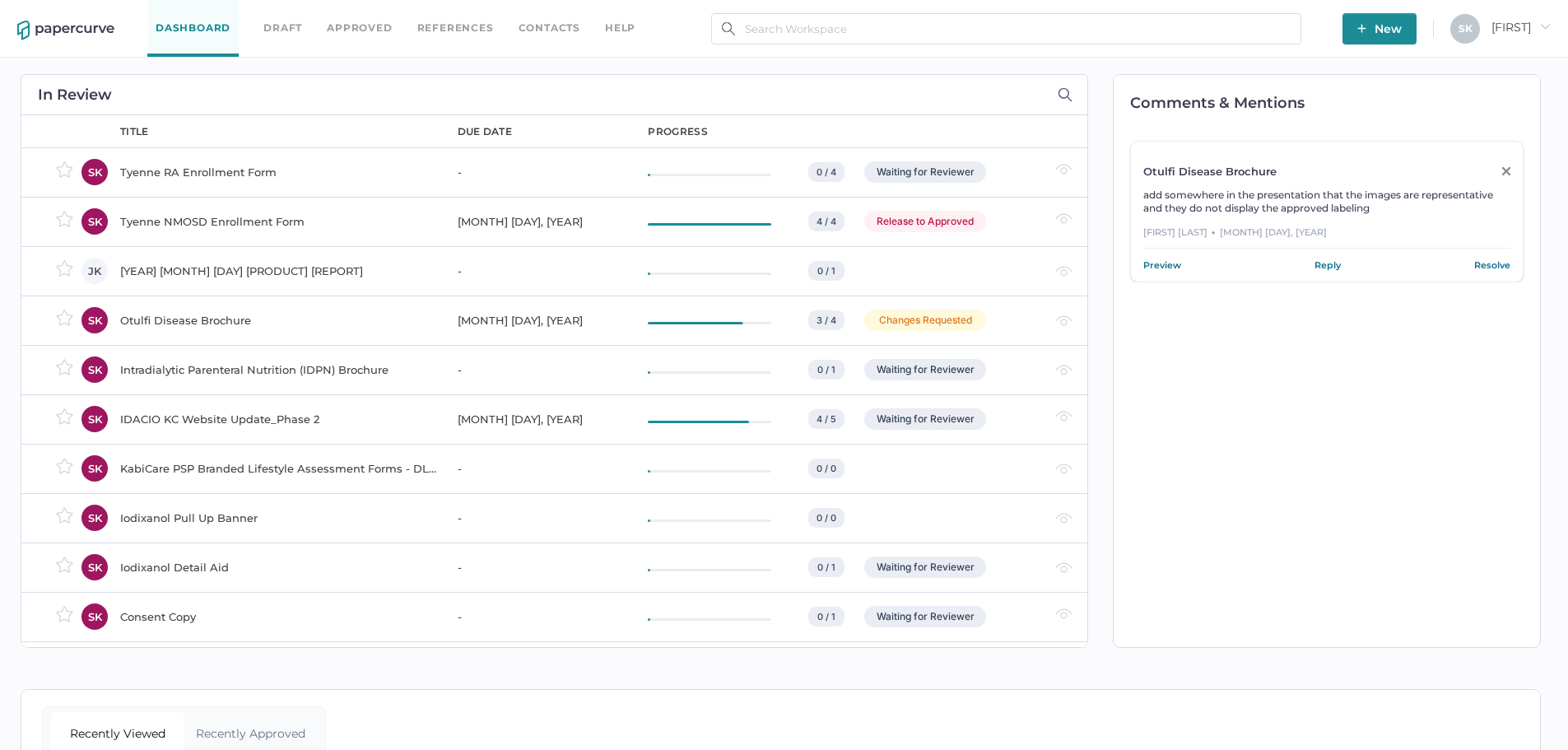 click on "Tyenne NMOSD Enrollment Form" at bounding box center (279, 172) 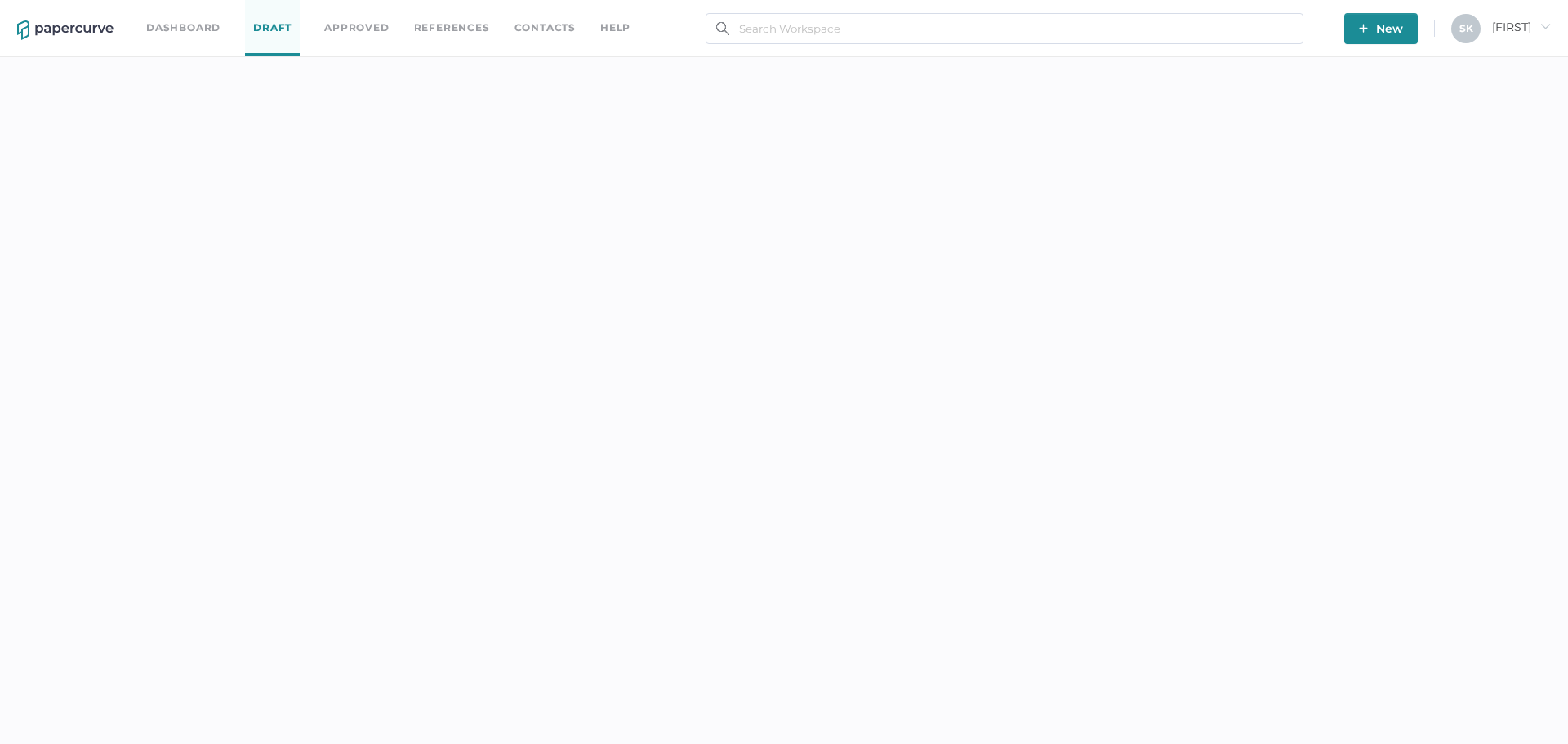 scroll, scrollTop: 0, scrollLeft: 0, axis: both 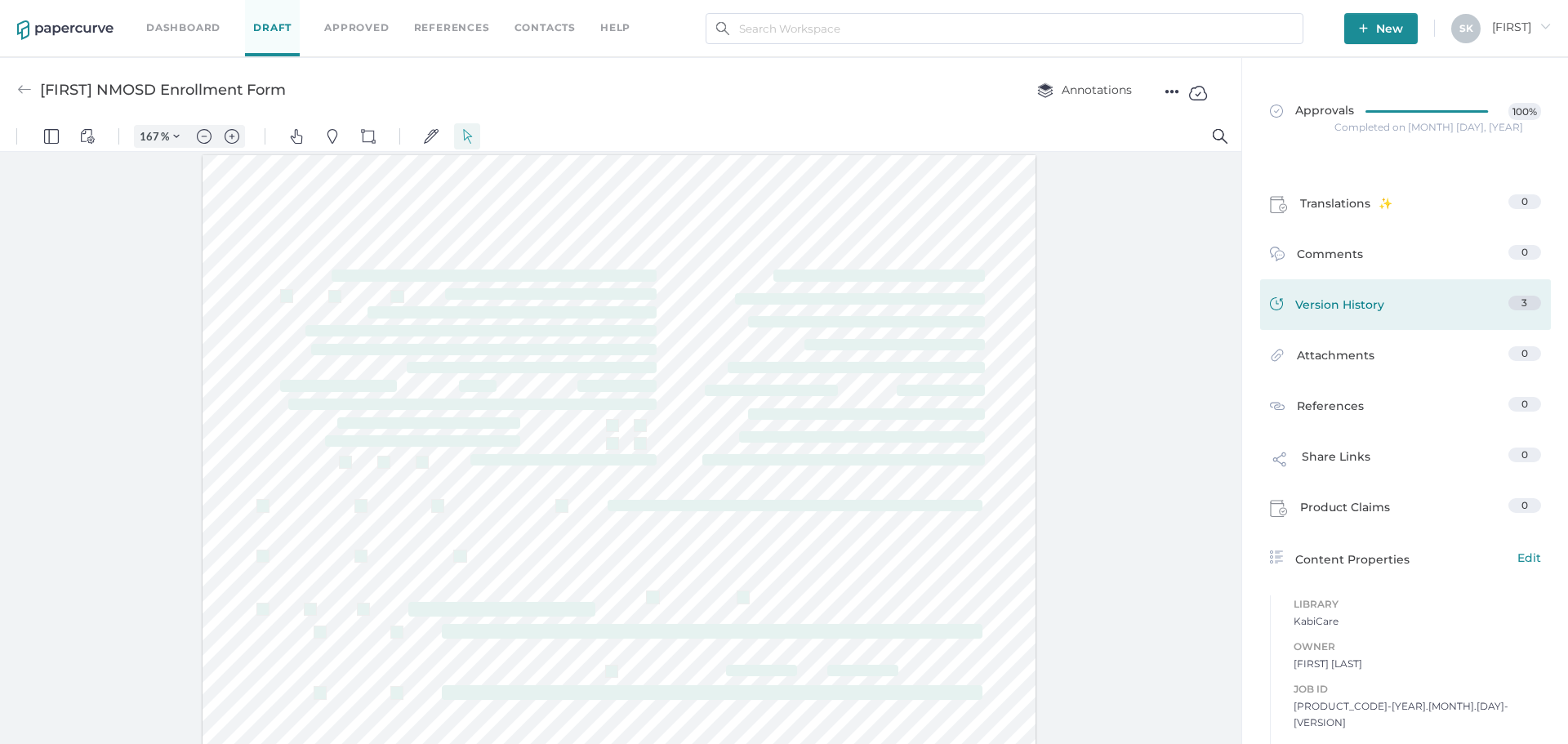 click on "Version History 3" at bounding box center [1405, 307] 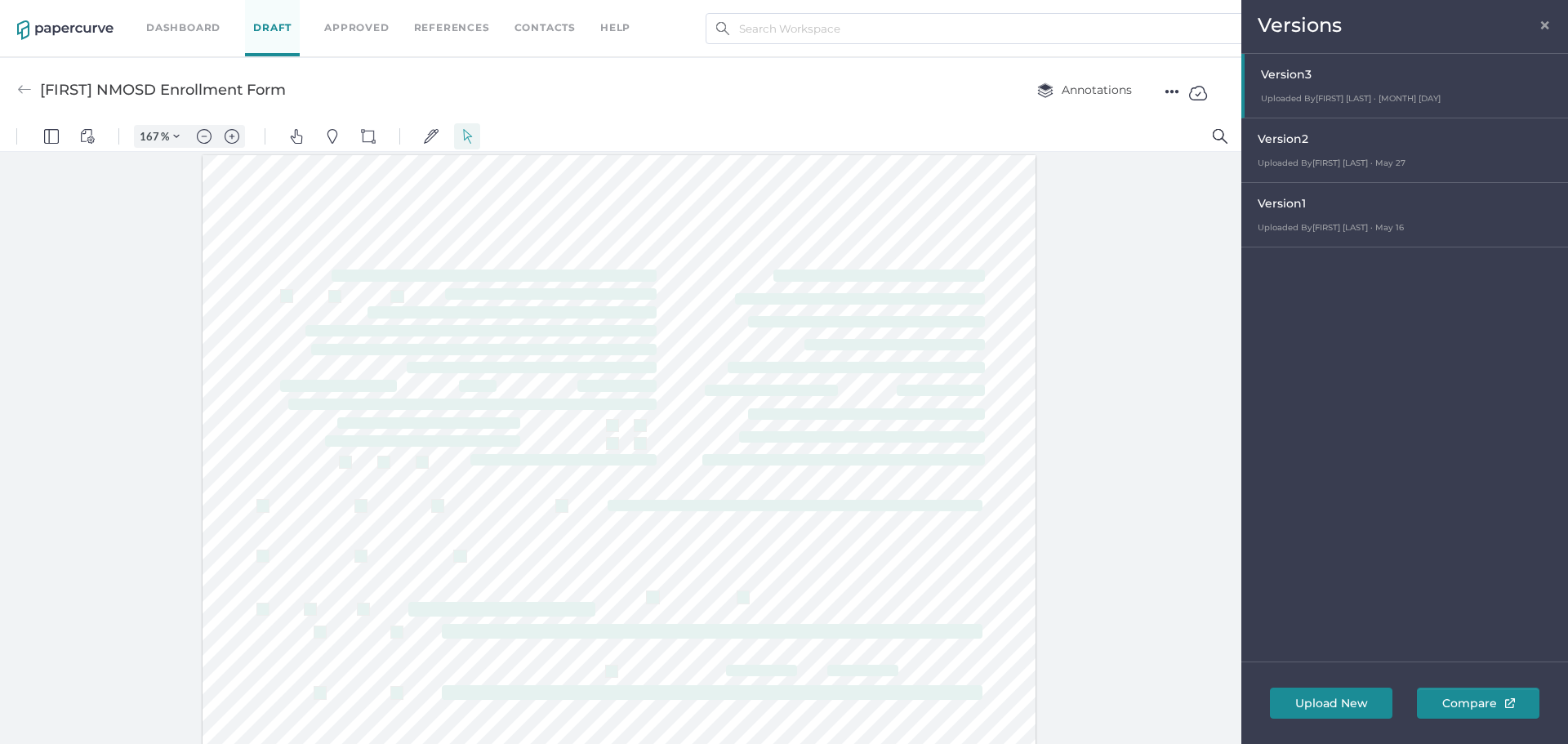 click on "Version  2" at bounding box center [1410, 77] 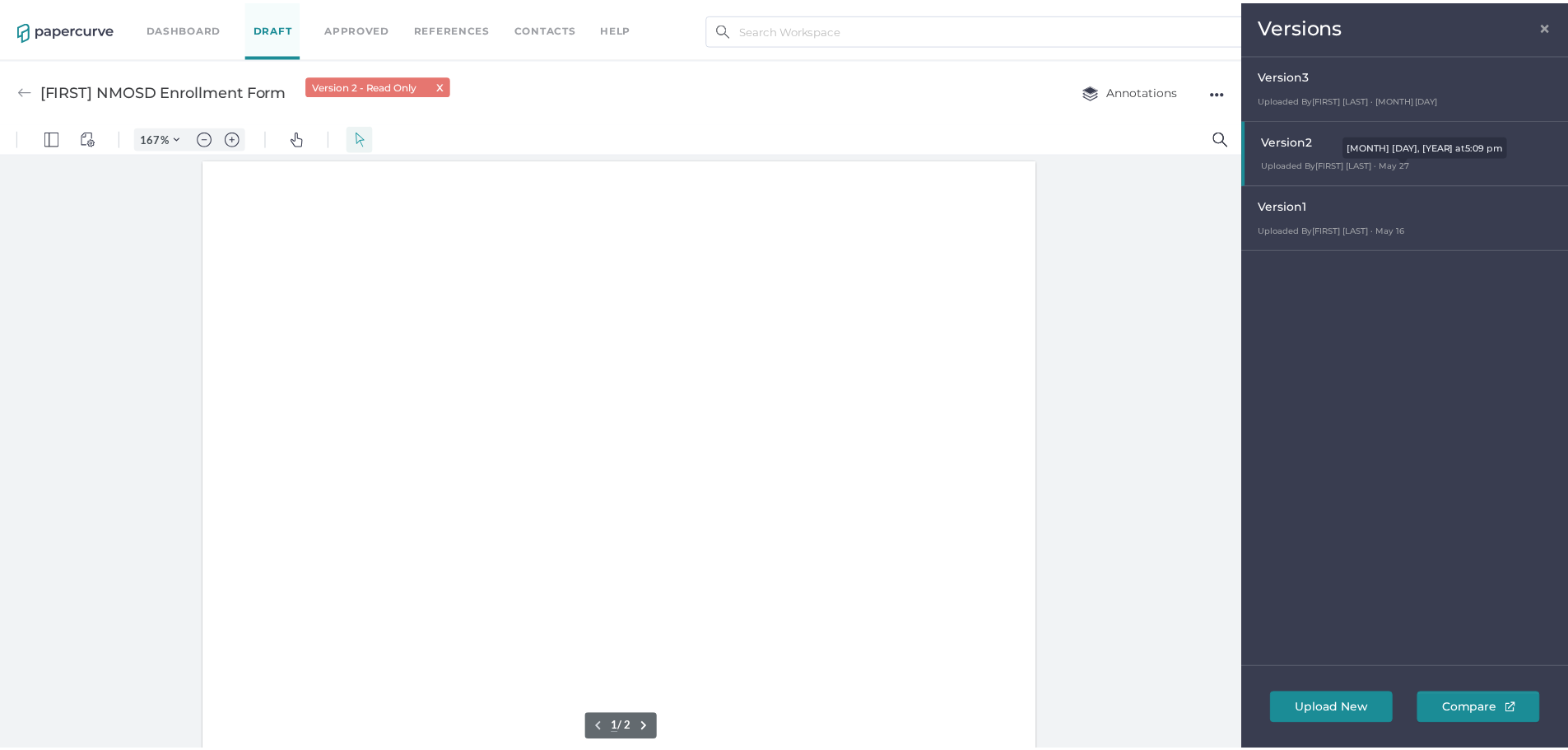 scroll, scrollTop: 2, scrollLeft: 0, axis: vertical 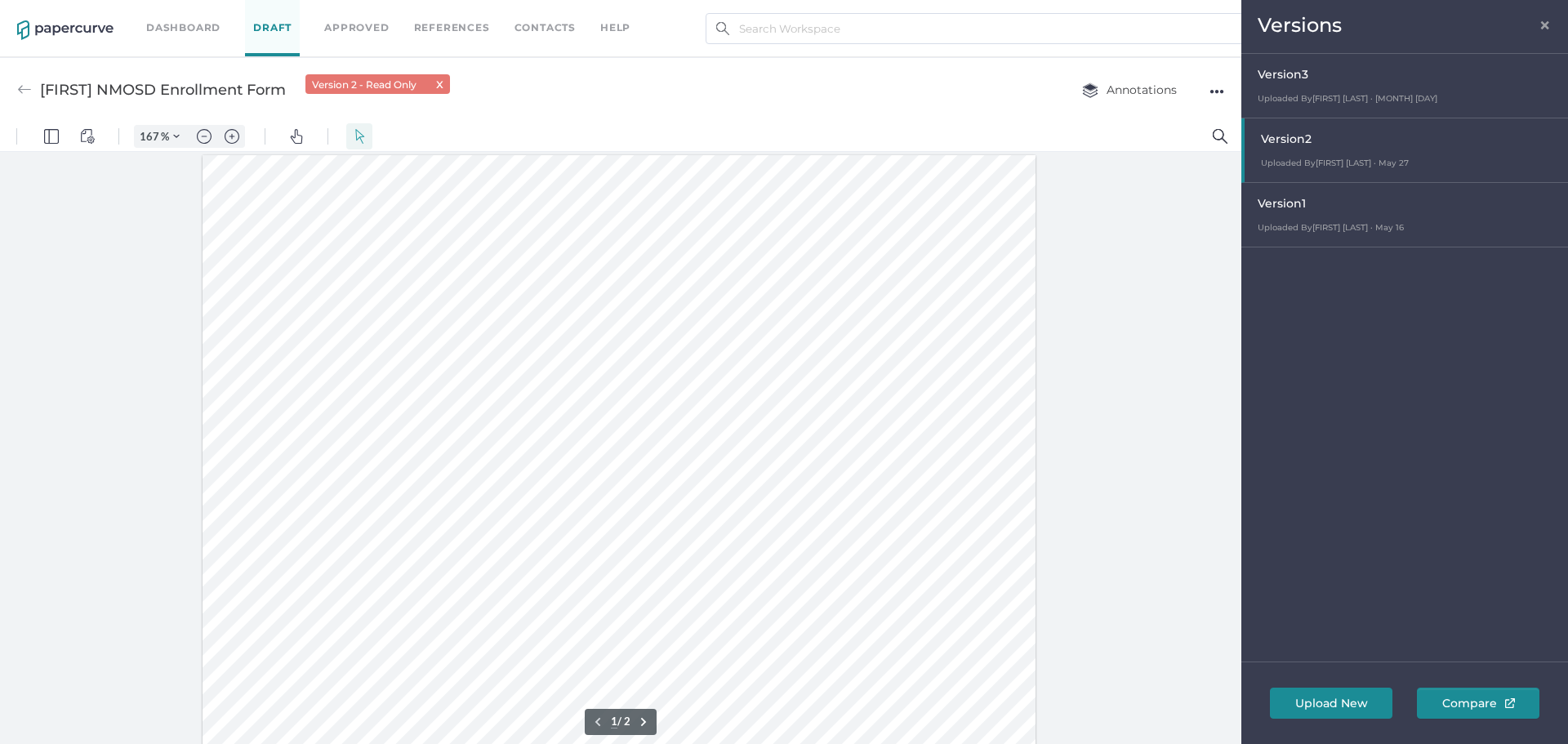 click on "×" at bounding box center (1545, 23) 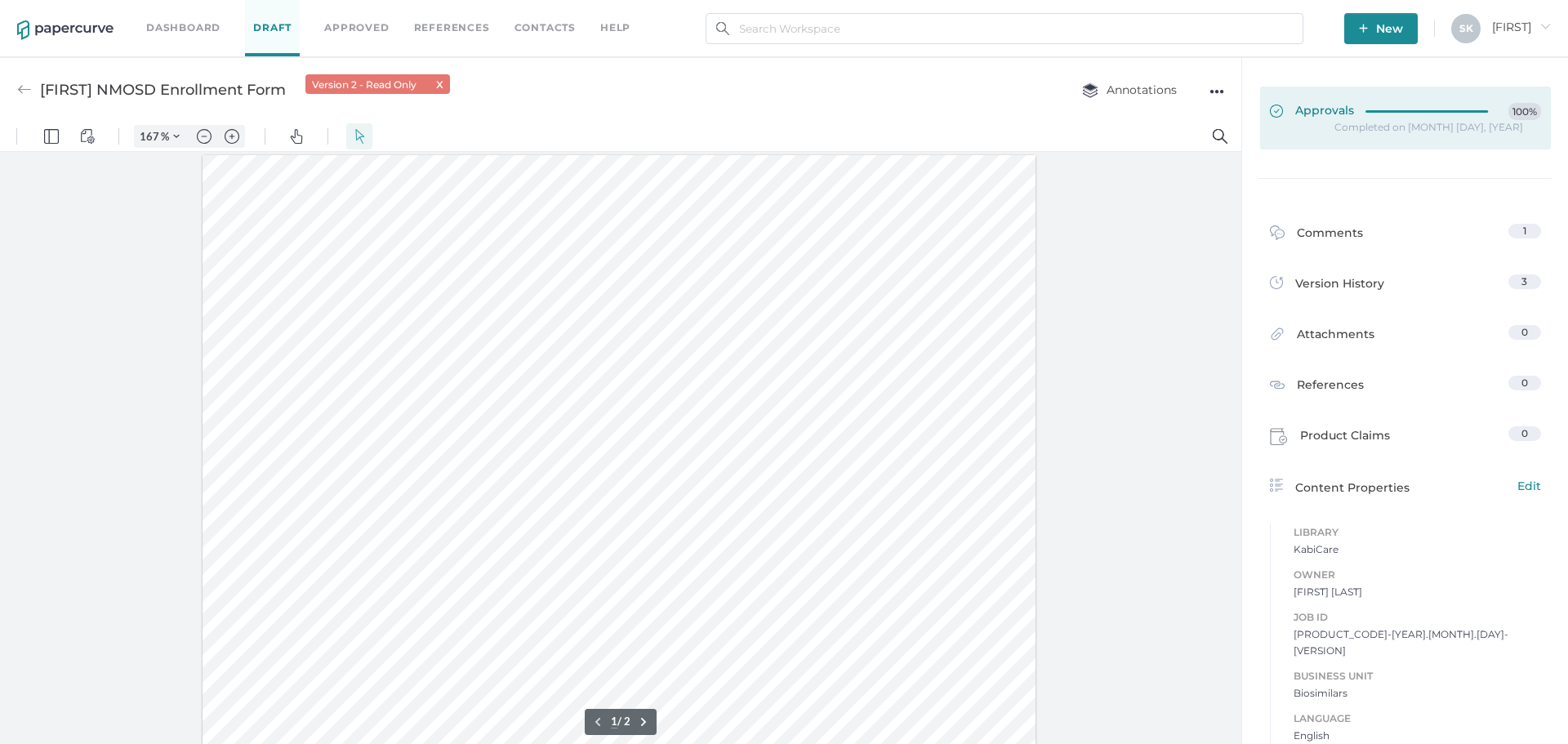 click at bounding box center (1431, 111) 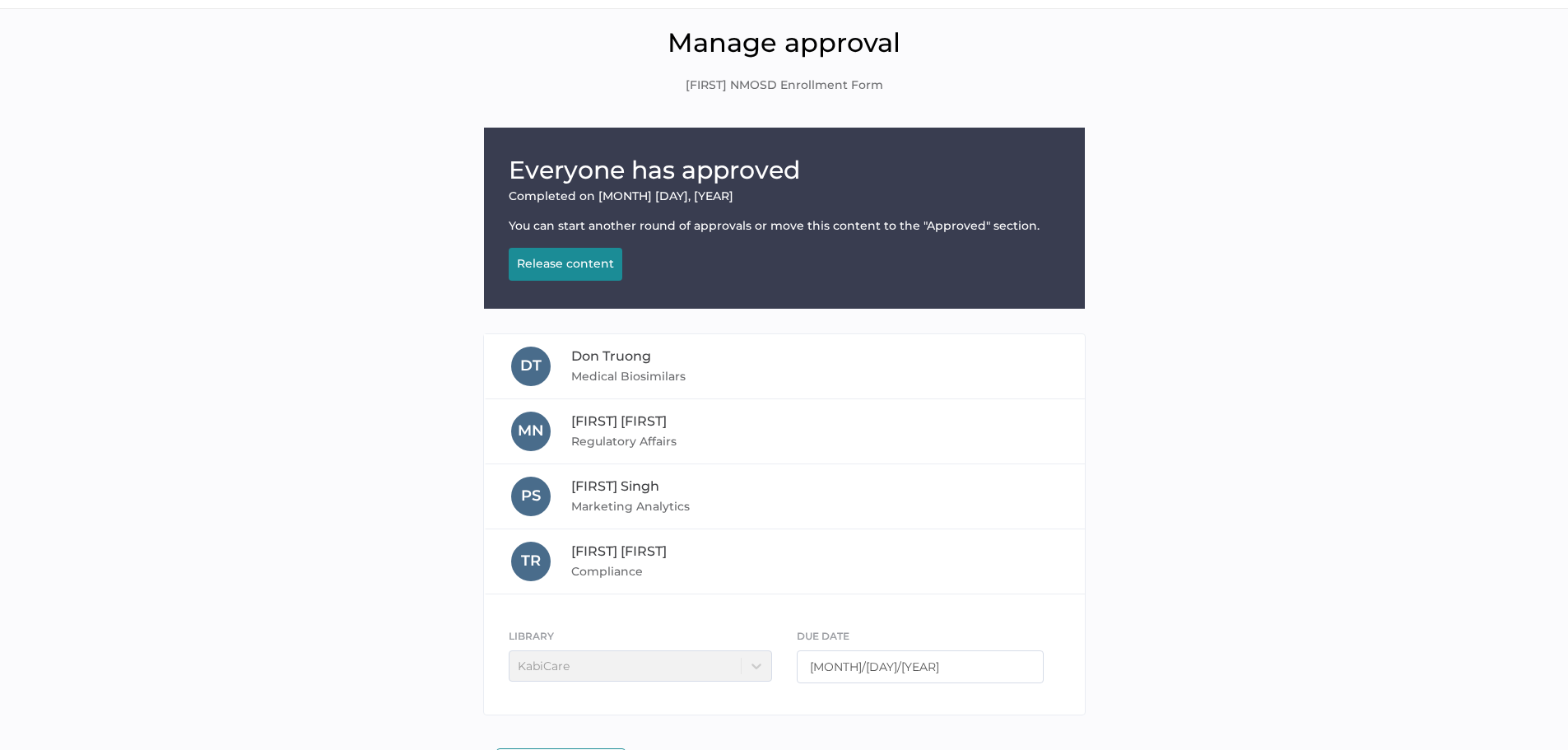 scroll, scrollTop: 103, scrollLeft: 0, axis: vertical 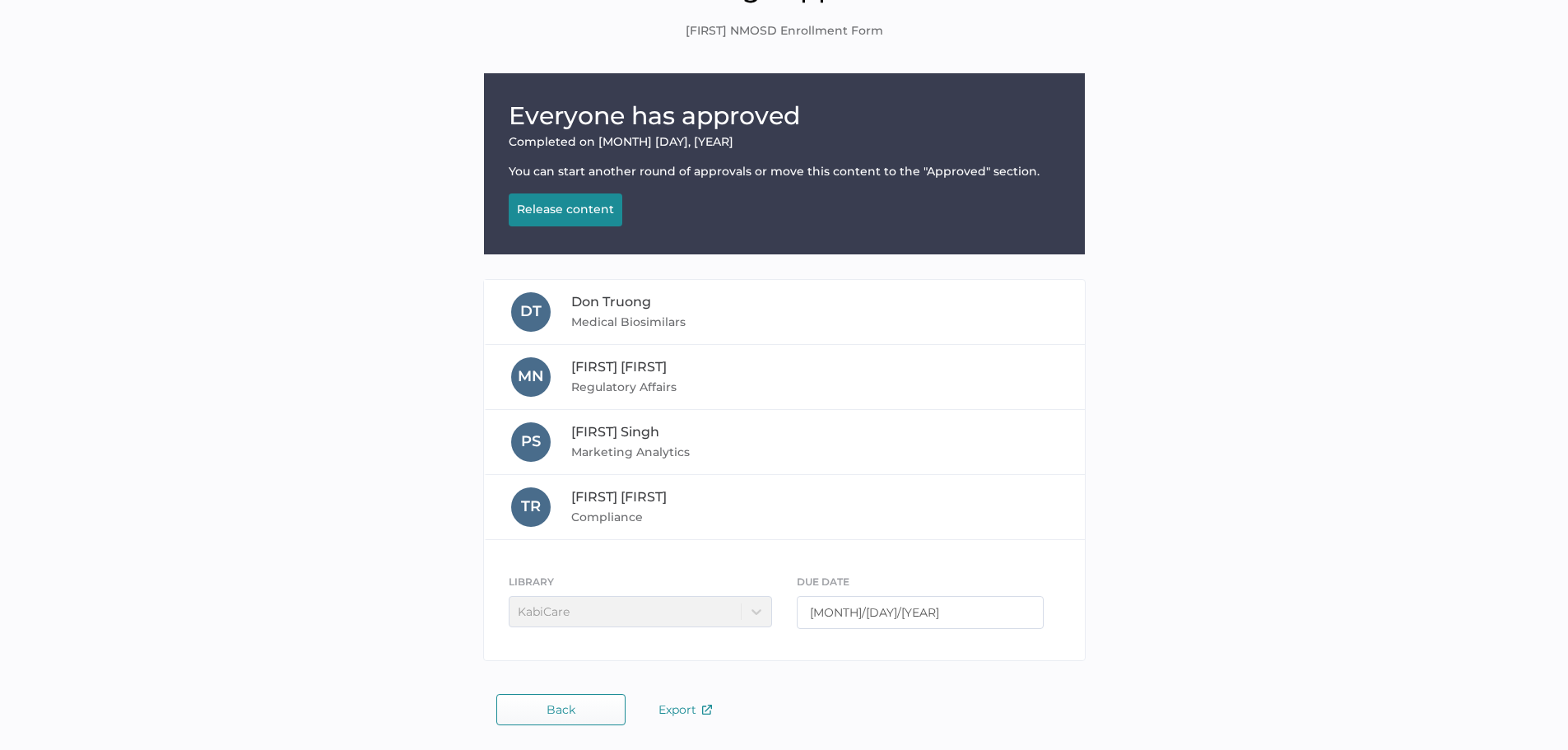 click on "Back" at bounding box center [561, 710] 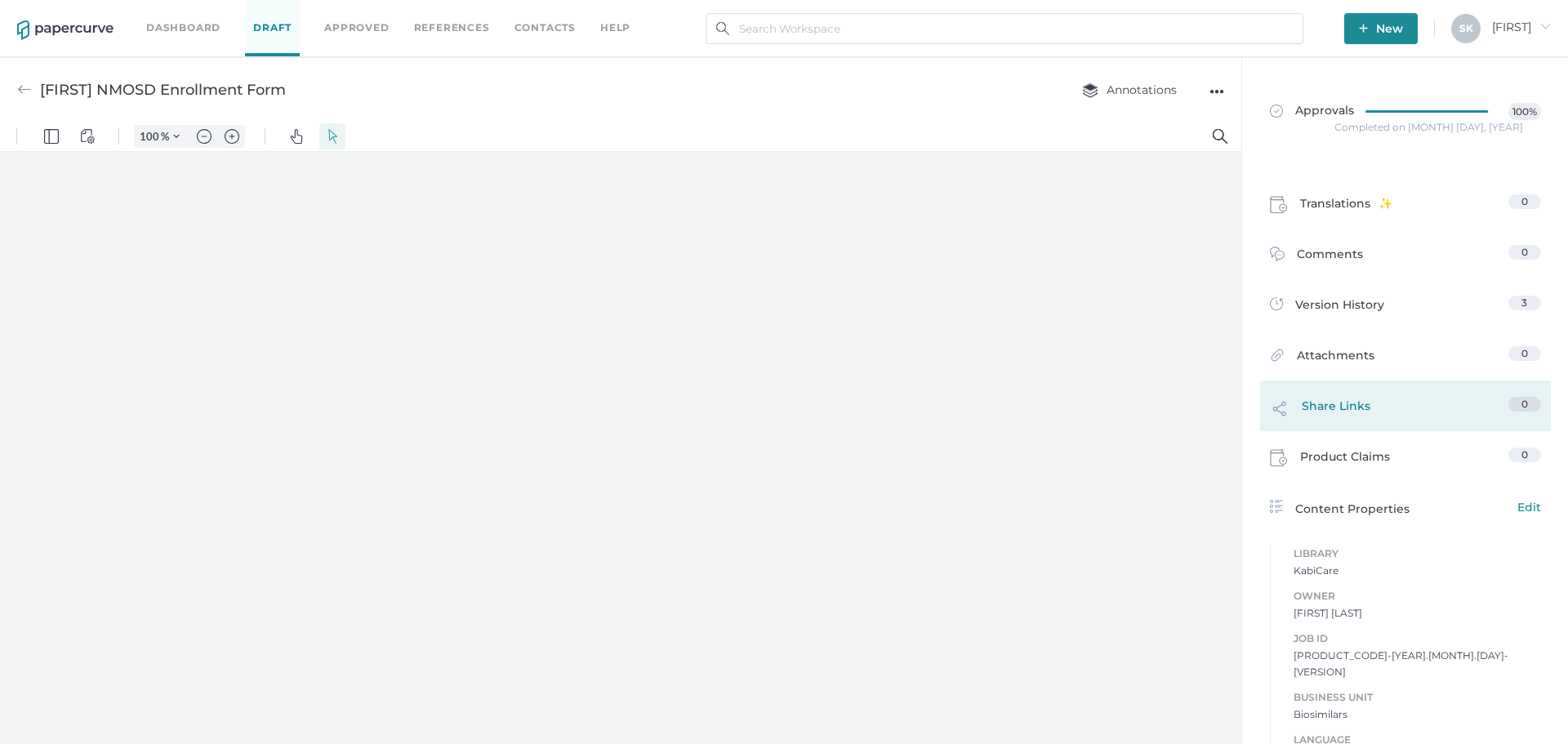 scroll, scrollTop: 0, scrollLeft: 0, axis: both 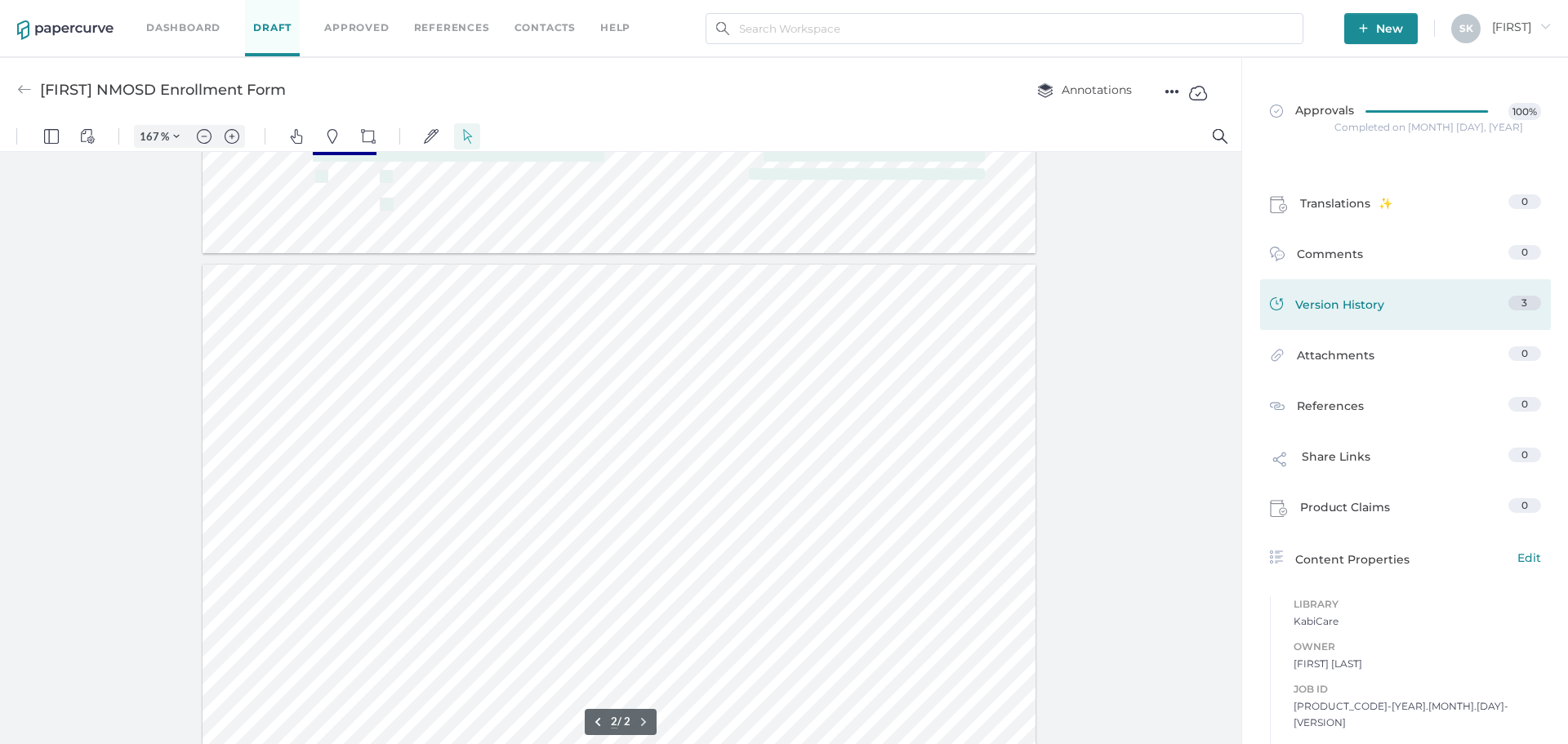 click on "Version History 3" at bounding box center (1405, 307) 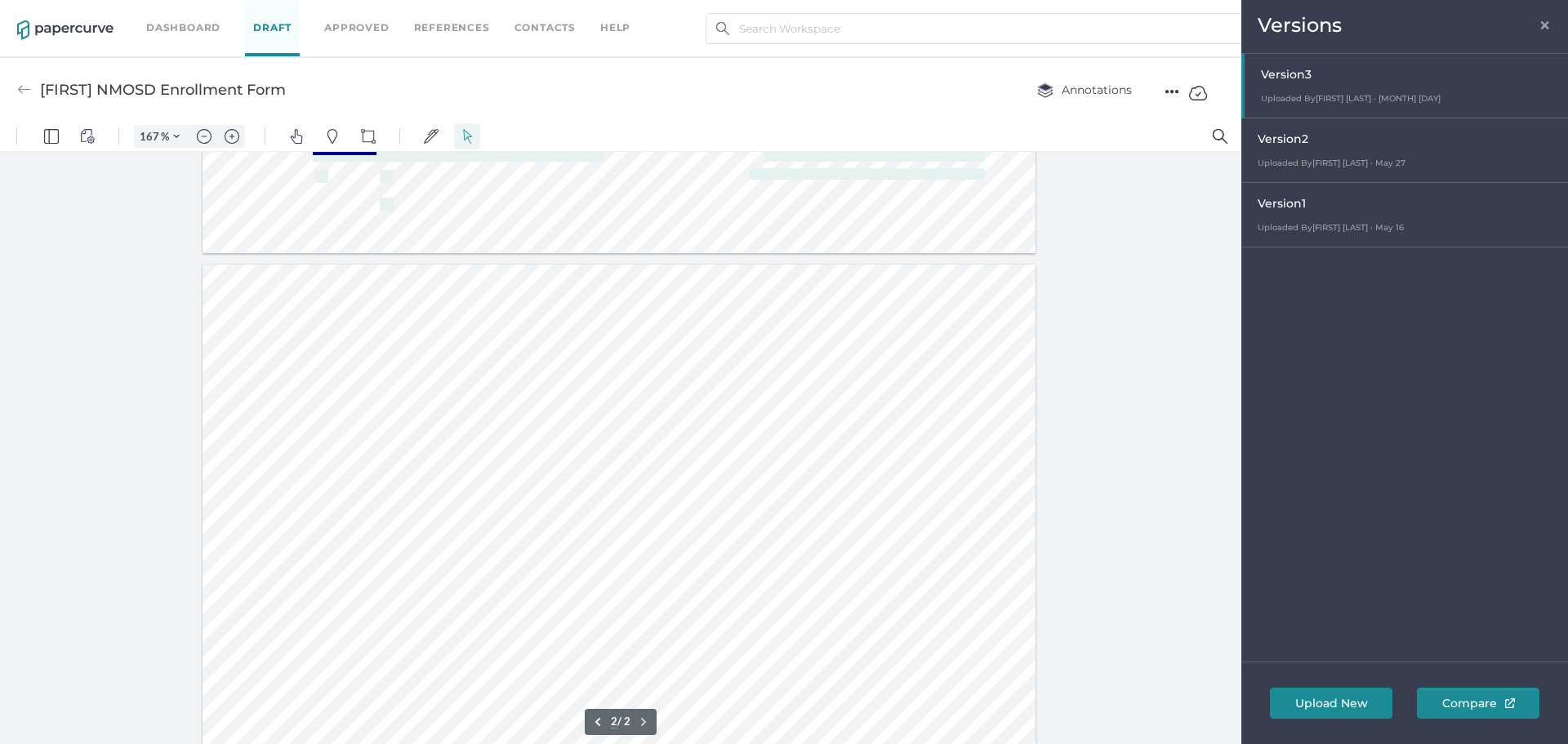 click on "Version  2" at bounding box center (1410, 77) 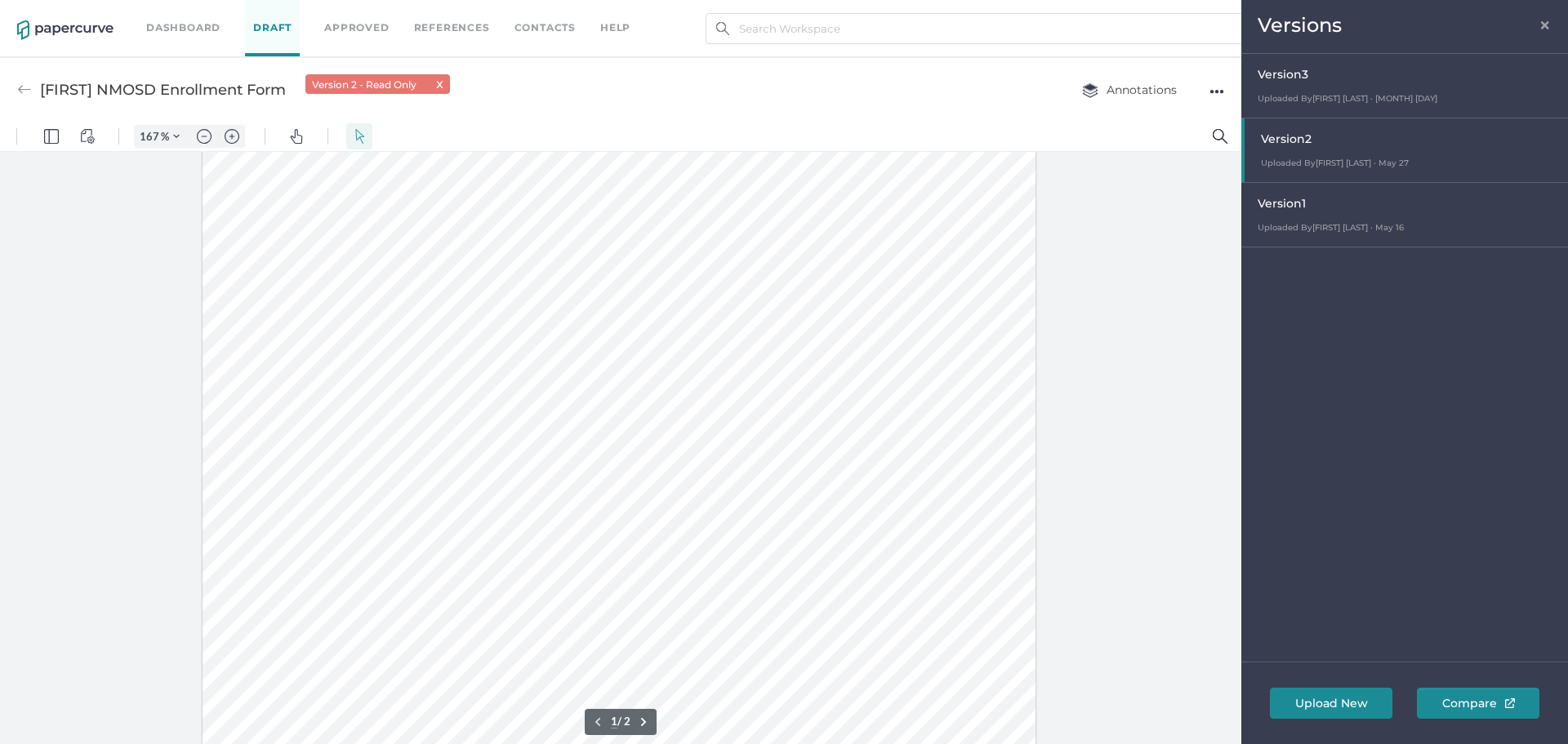 scroll, scrollTop: 329, scrollLeft: 0, axis: vertical 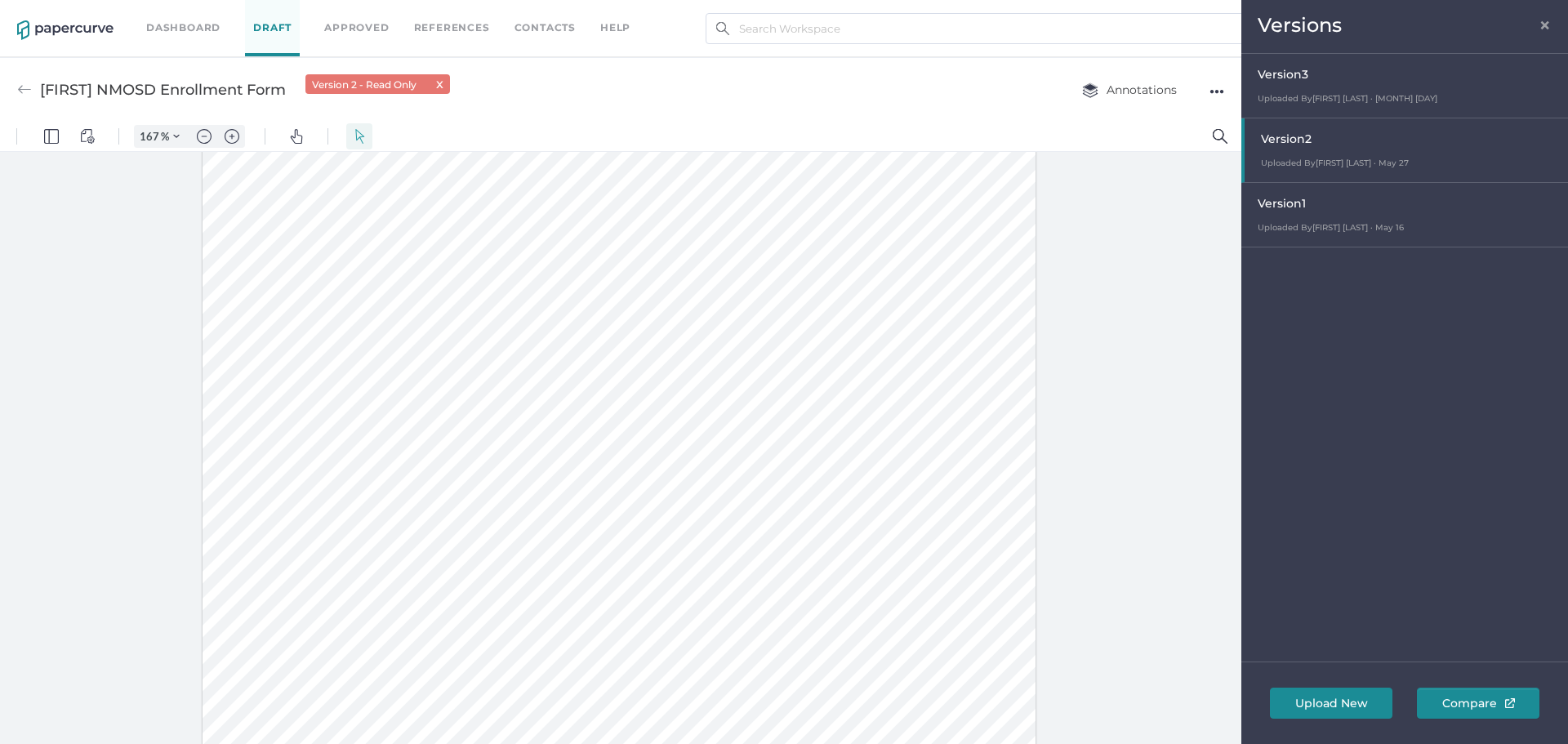 click on "Version  3" at bounding box center (1409, 77) 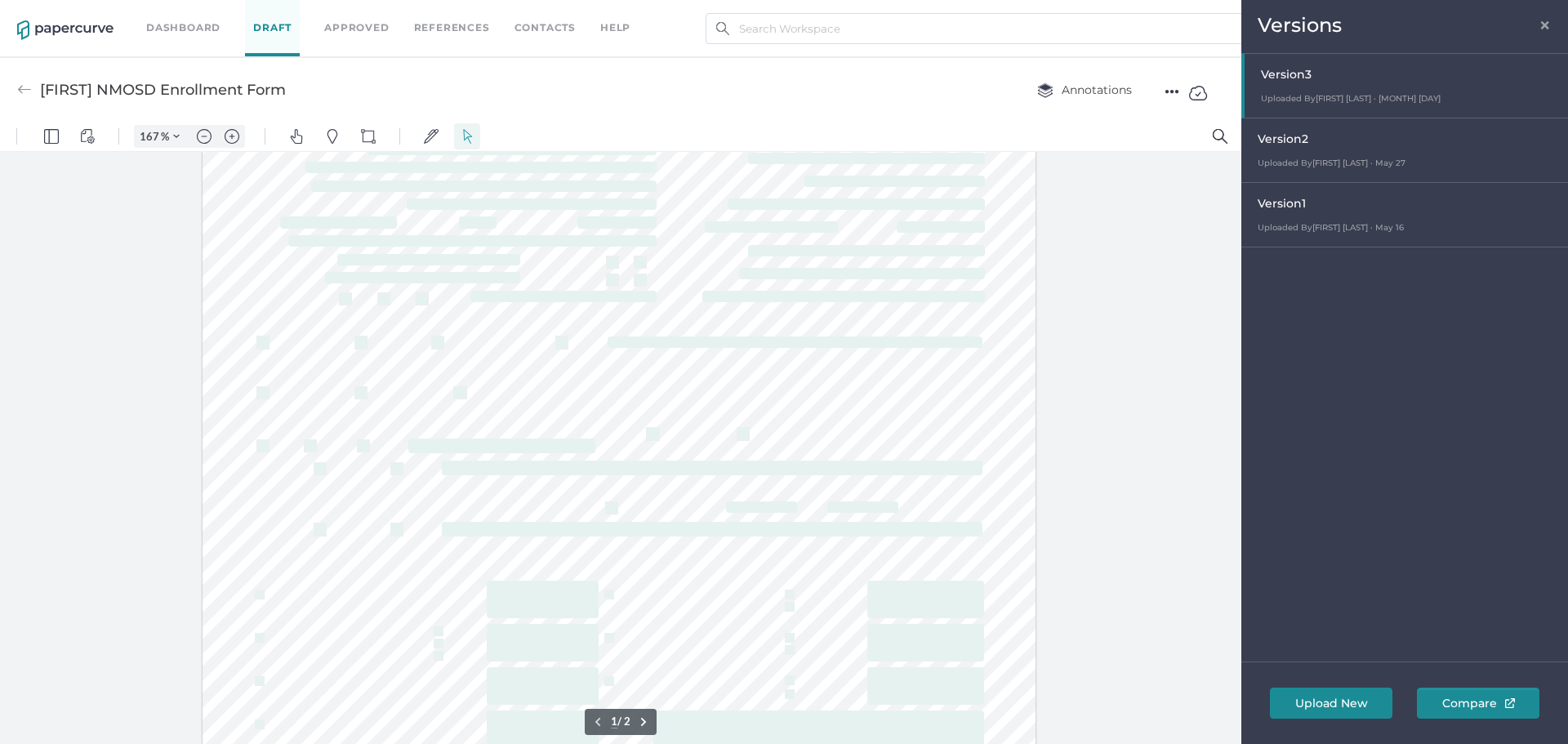 scroll, scrollTop: 247, scrollLeft: 0, axis: vertical 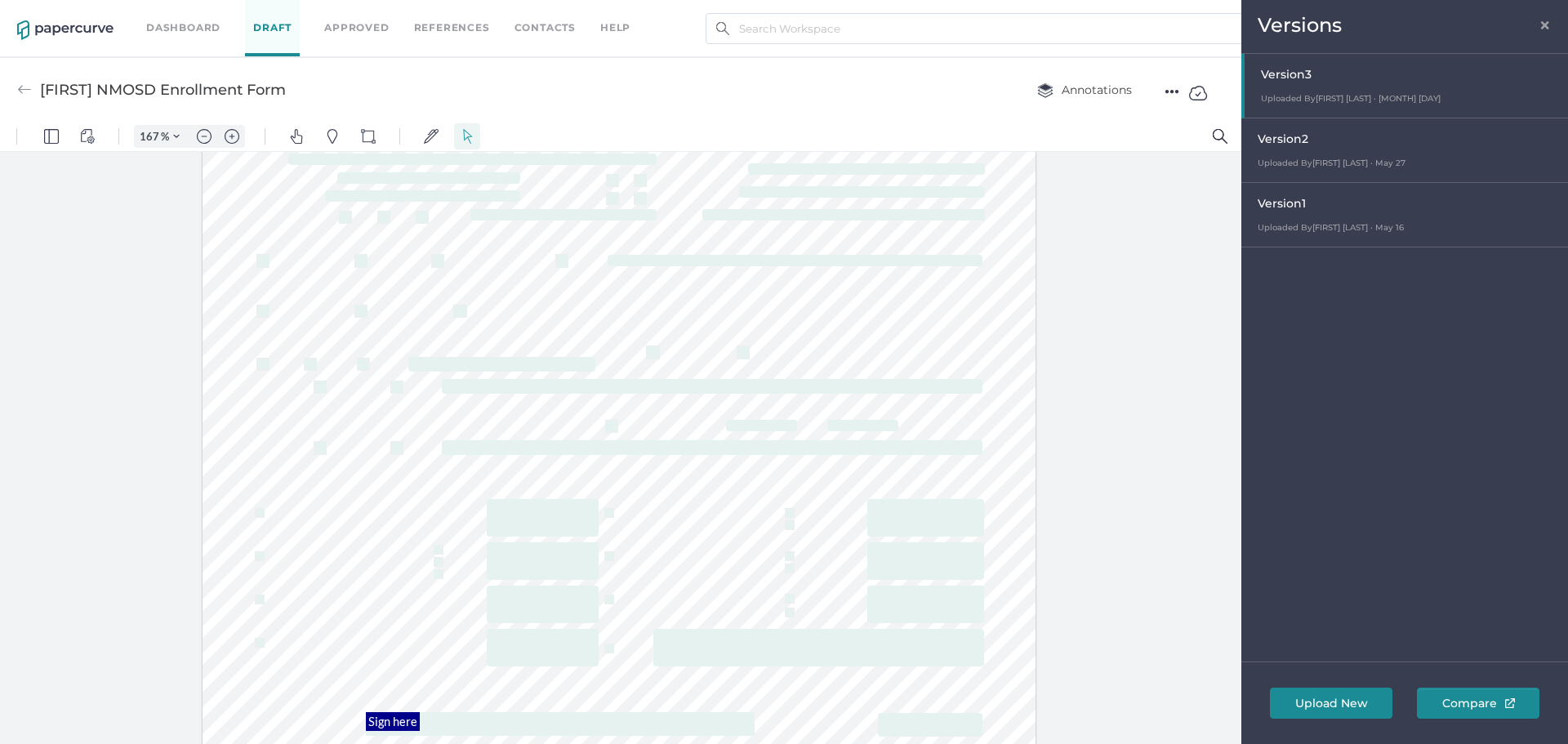 click on "Version  2" at bounding box center (1410, 77) 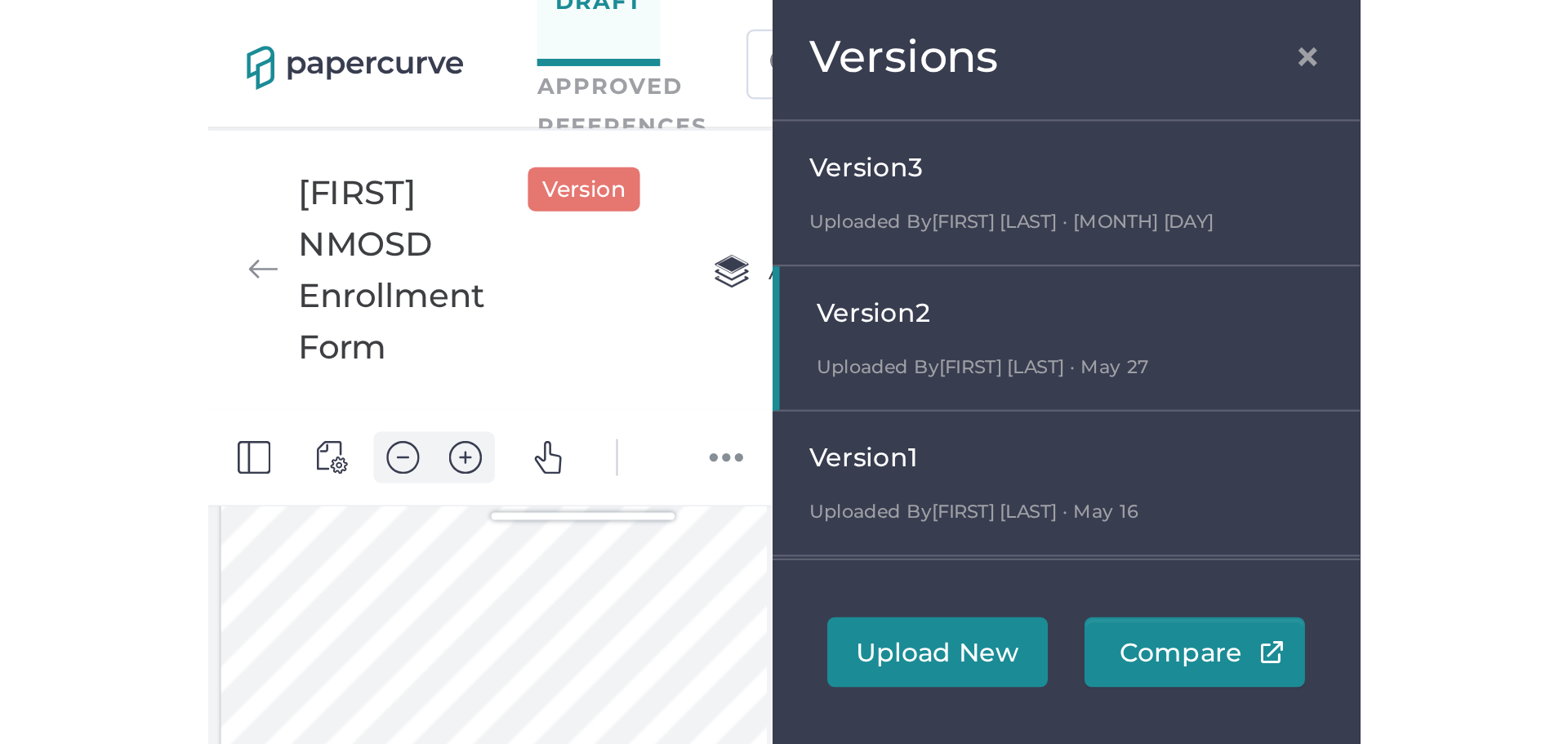 scroll, scrollTop: 166, scrollLeft: 0, axis: vertical 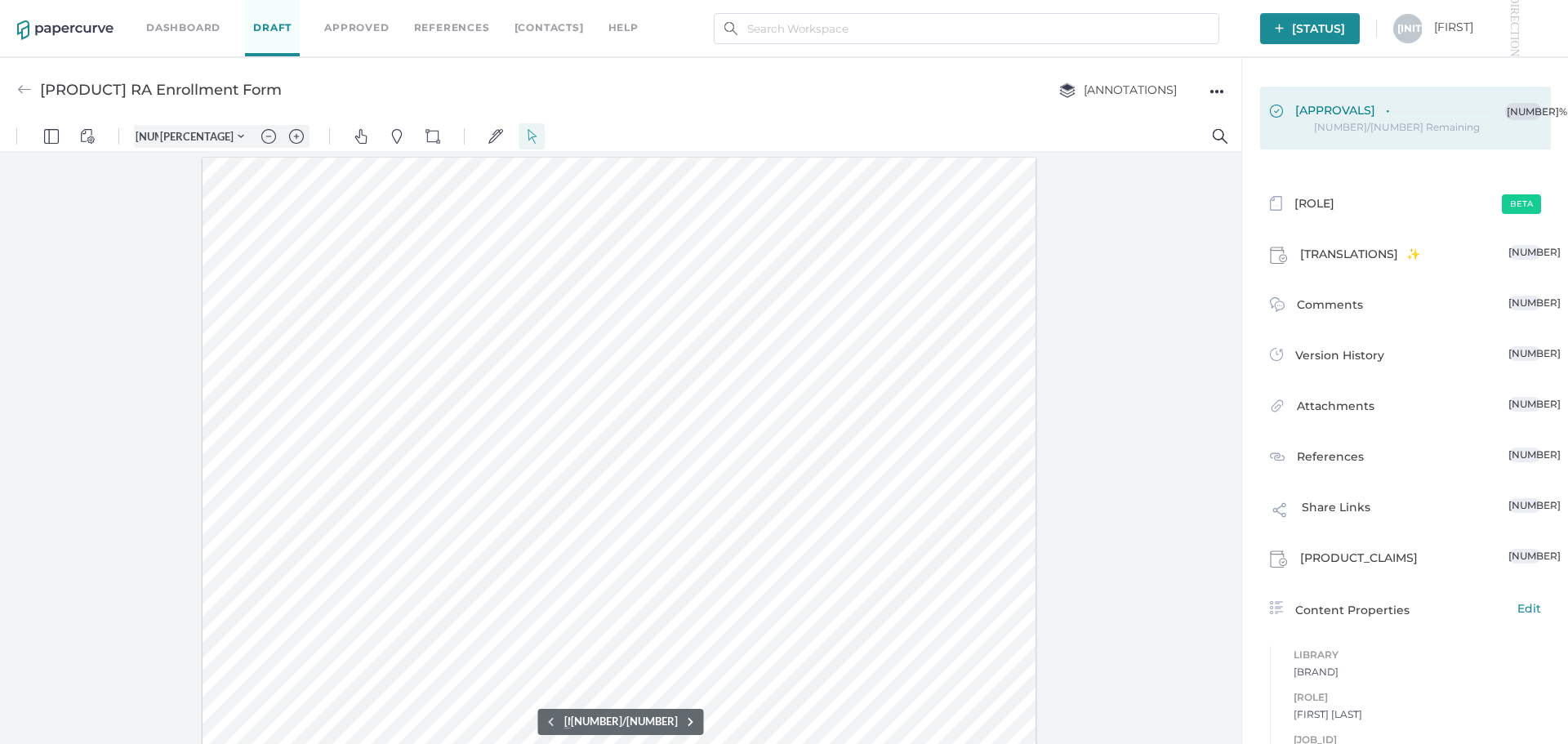click on "Approvals 0%" at bounding box center (1405, 112) 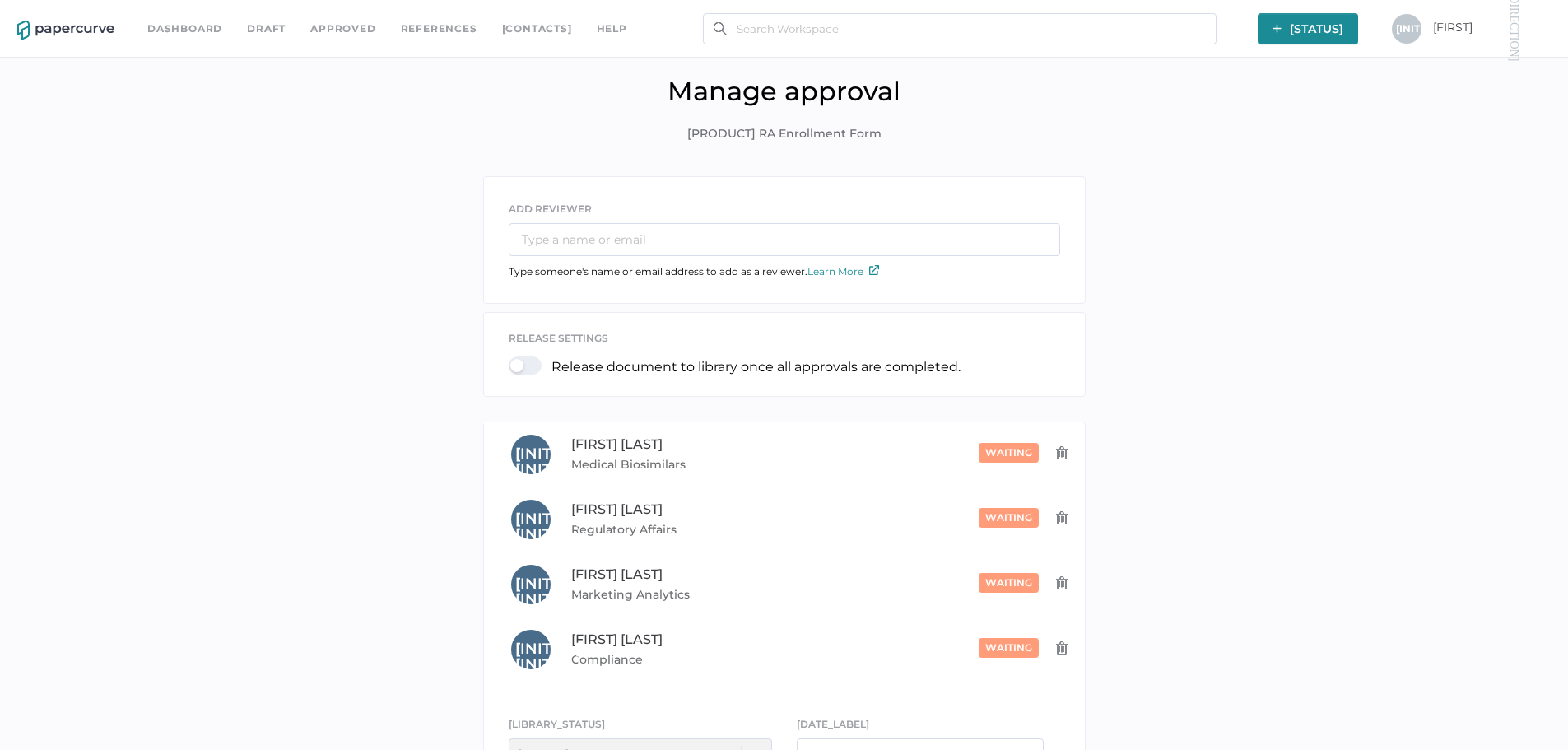 scroll, scrollTop: 182, scrollLeft: 0, axis: vertical 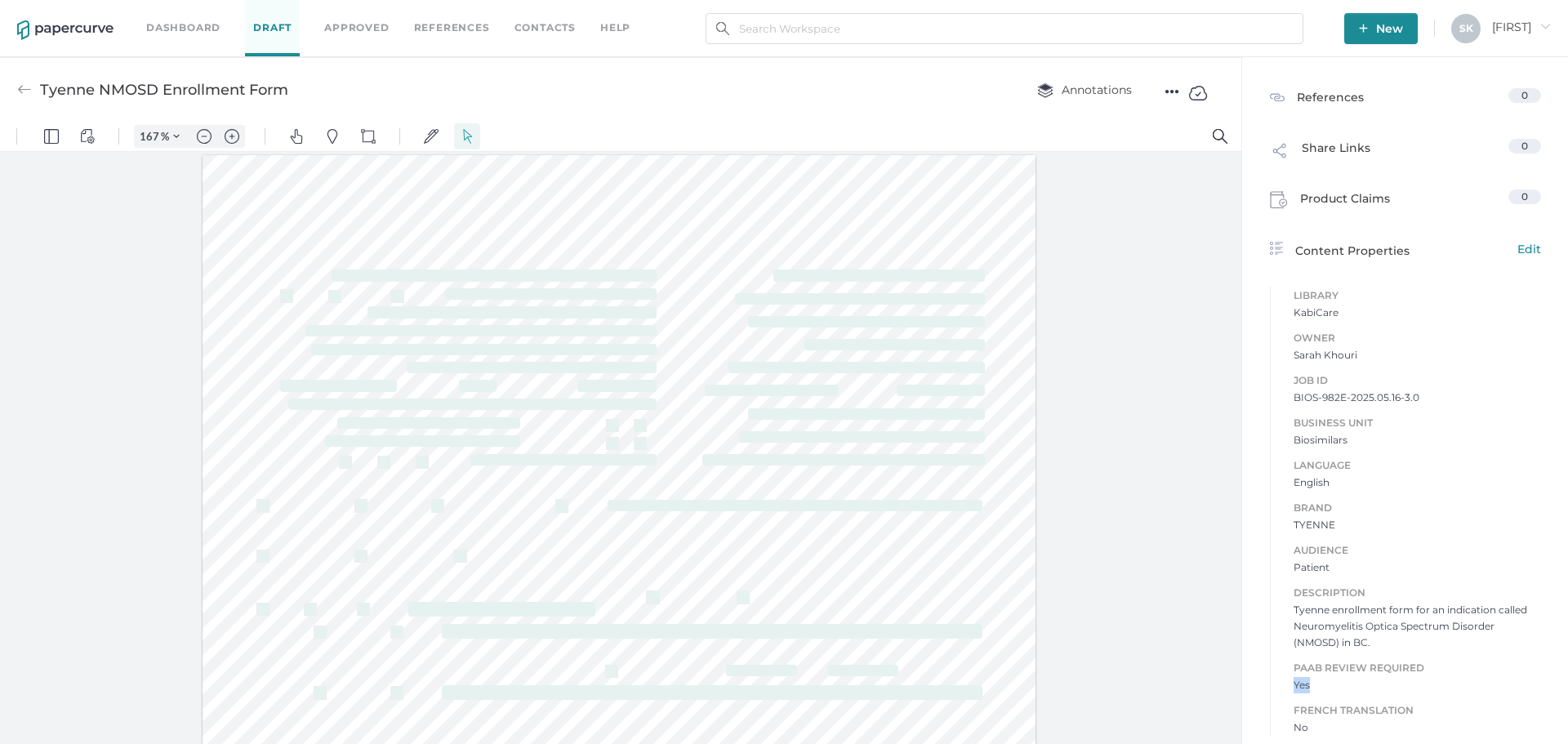 drag, startPoint x: 1287, startPoint y: 684, endPoint x: 1312, endPoint y: 684, distance: 25 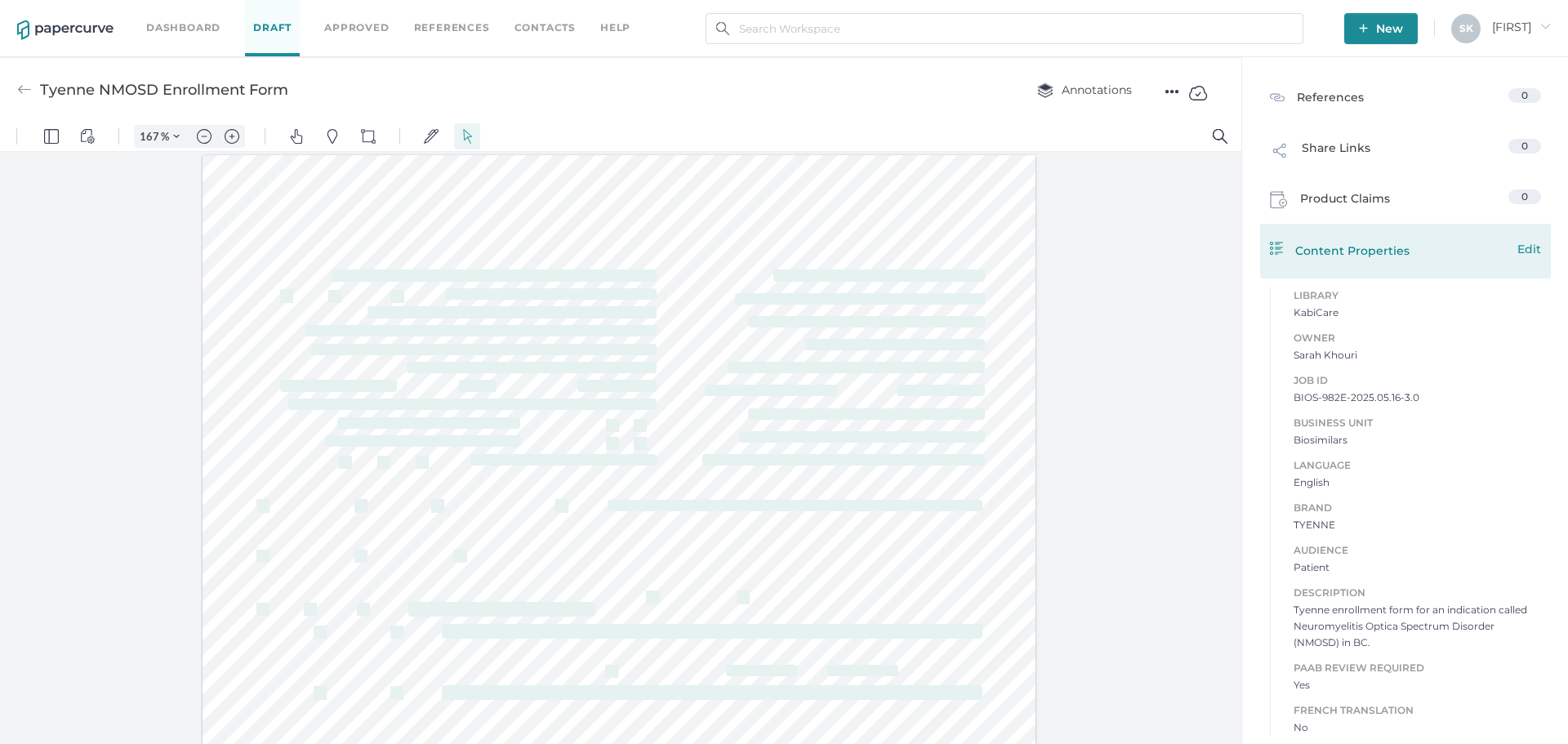 click on "Edit" at bounding box center (1529, 249) 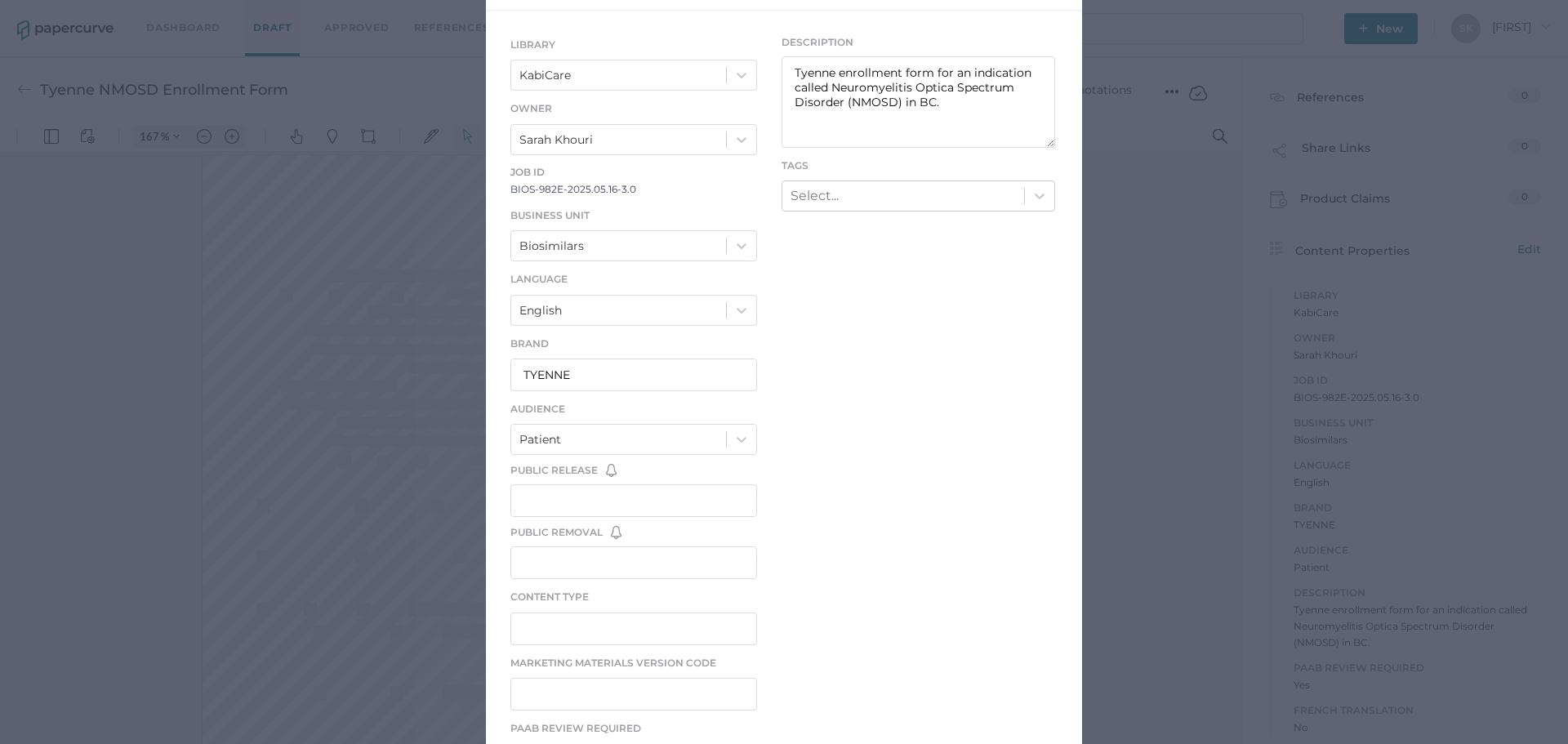 scroll, scrollTop: 327, scrollLeft: 0, axis: vertical 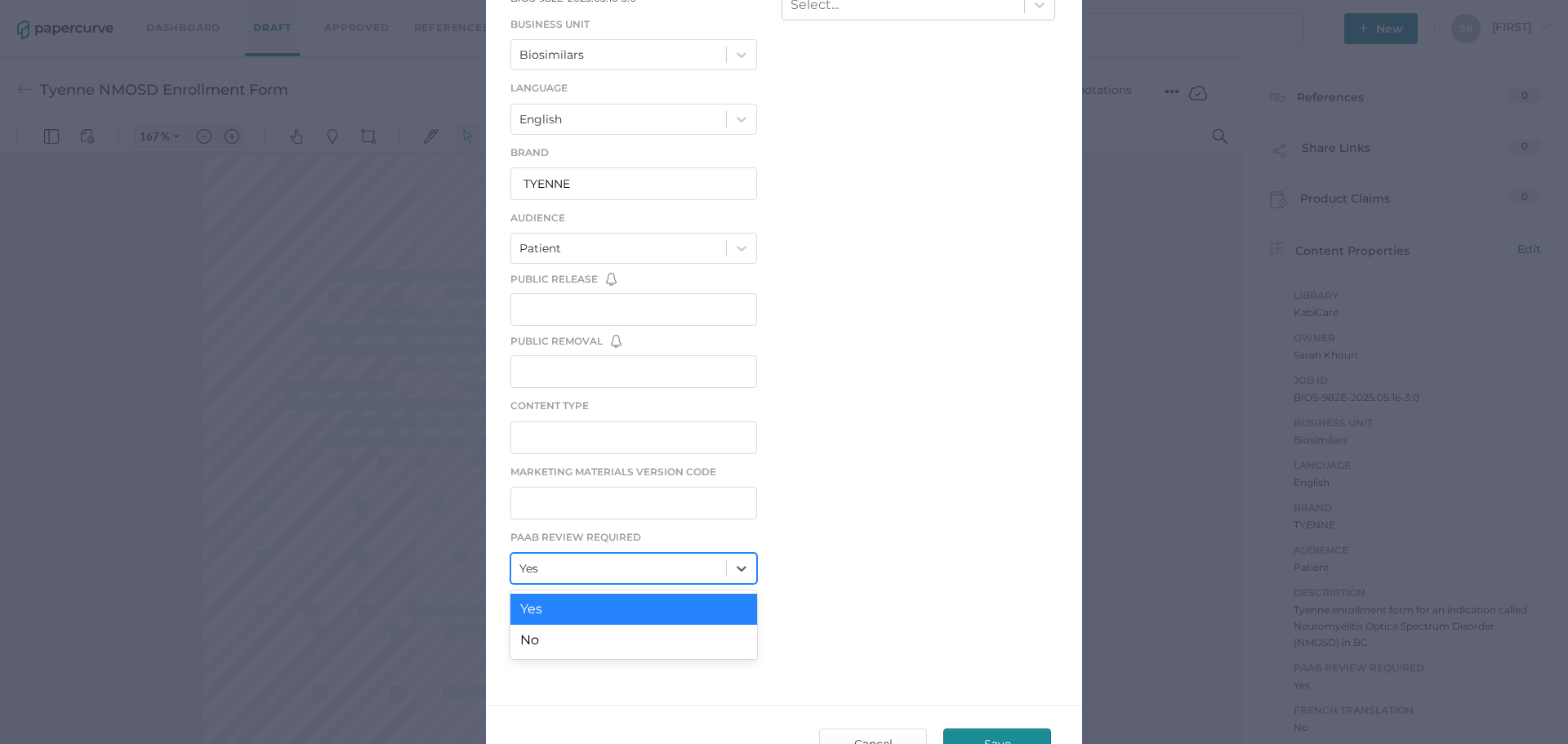 click on "Yes" at bounding box center [618, 568] 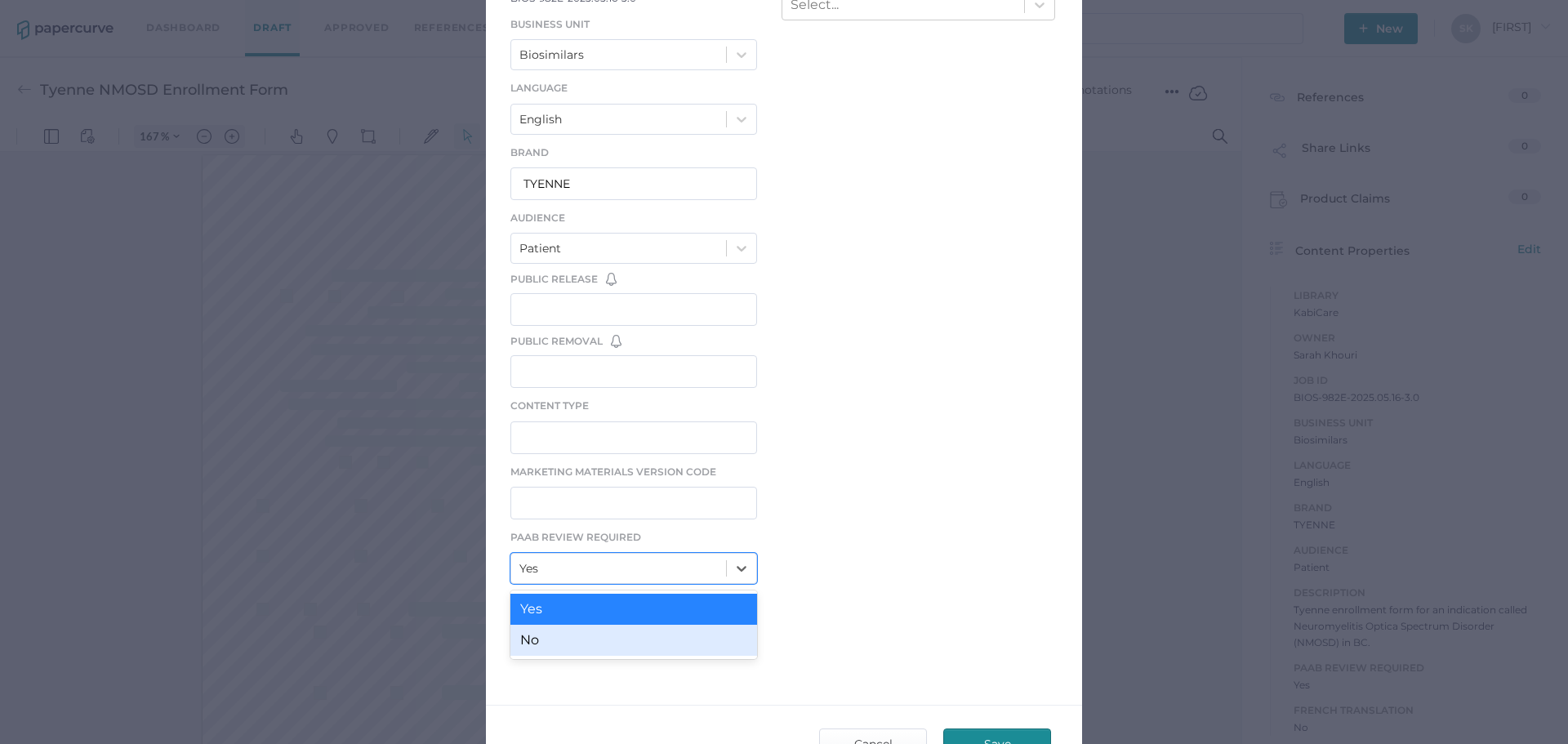 click on "No" at bounding box center [634, 640] 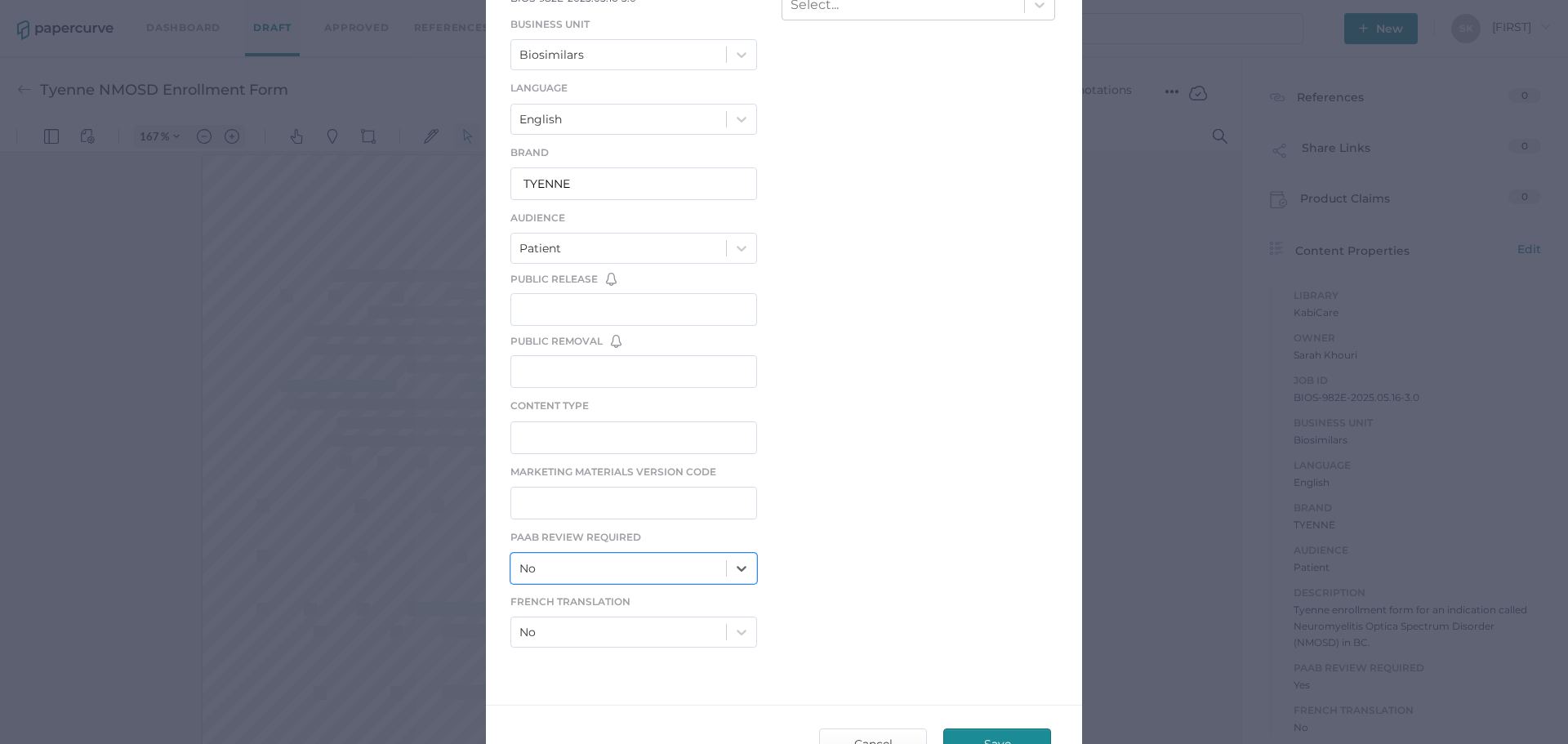 scroll, scrollTop: 447, scrollLeft: 0, axis: vertical 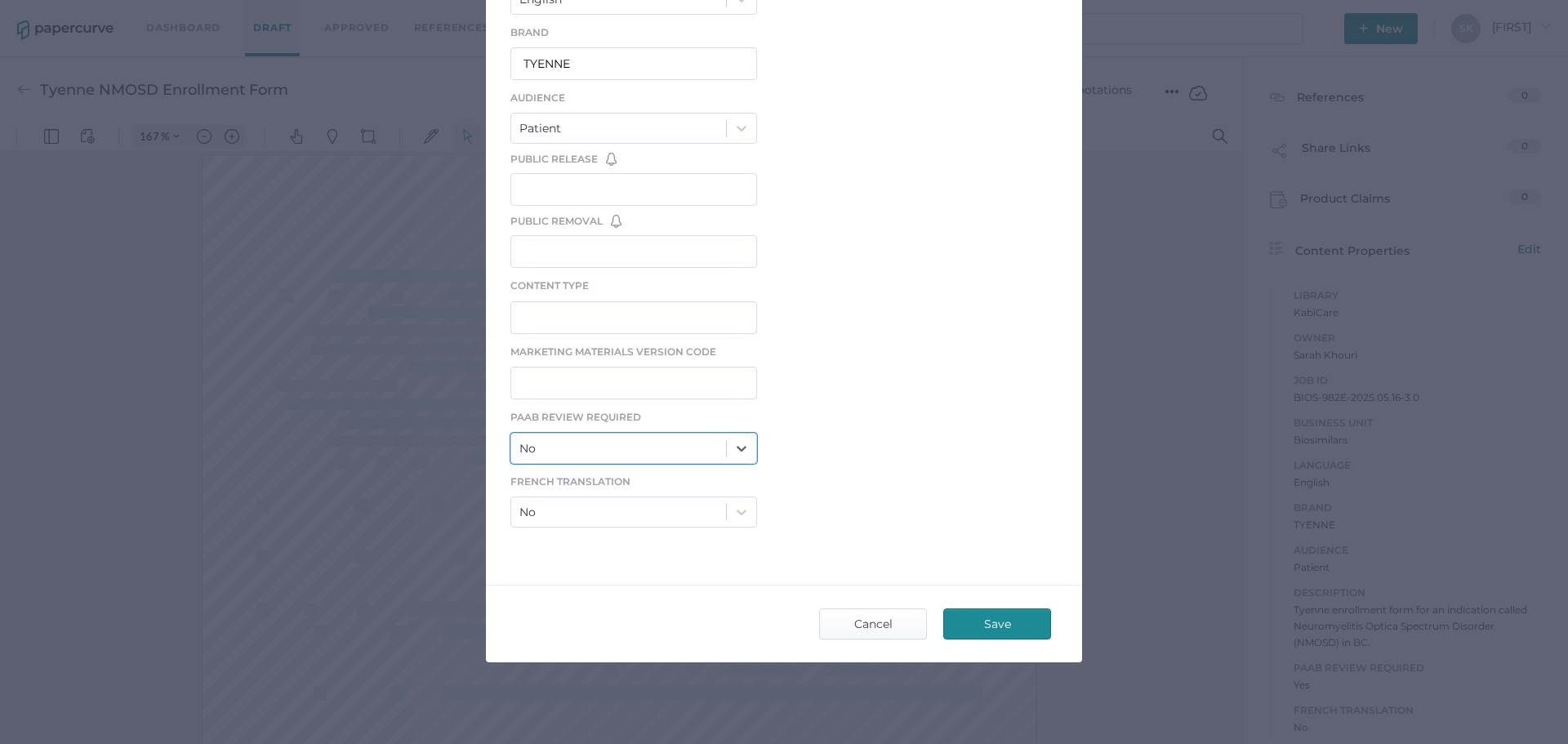 click on "Save" at bounding box center [997, 624] 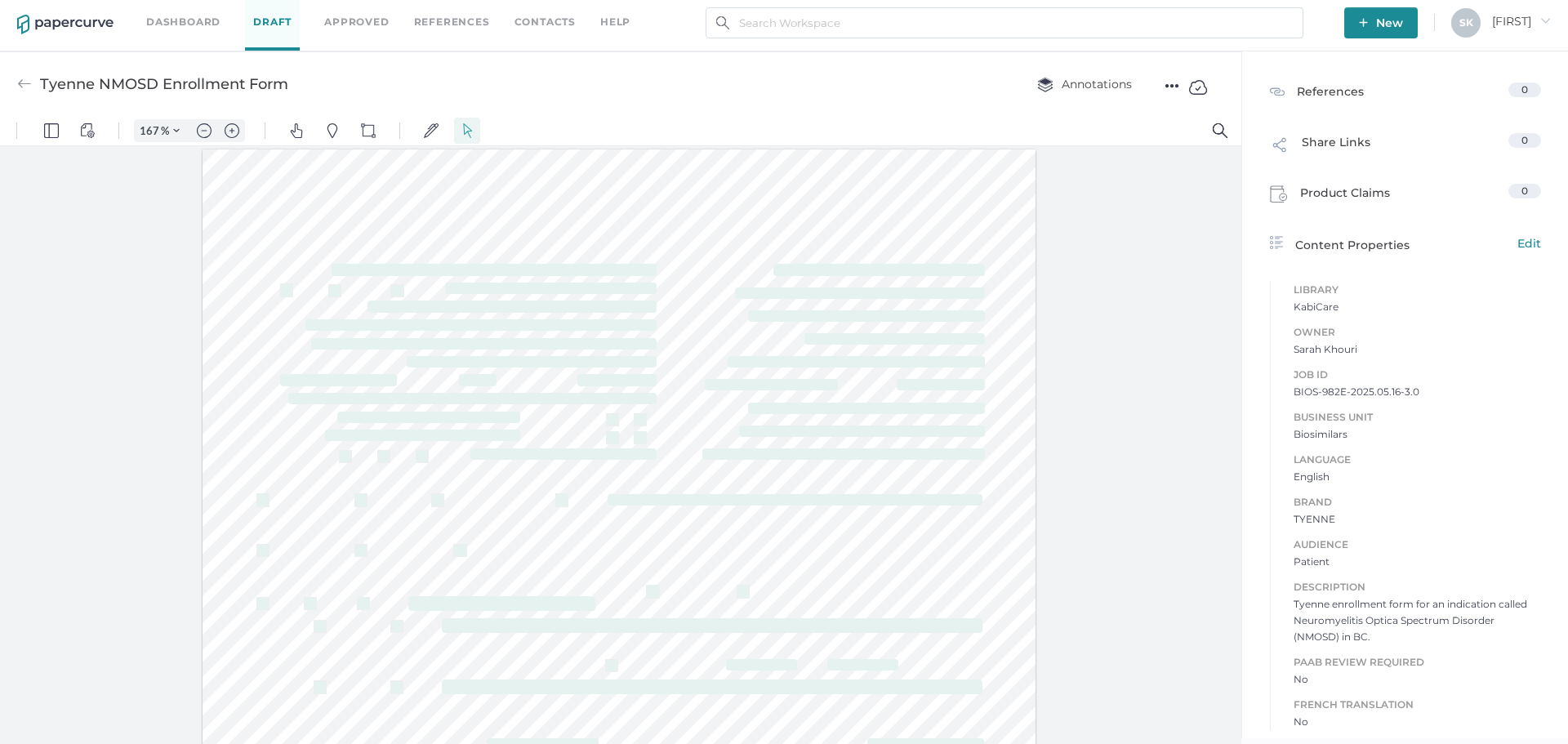 scroll, scrollTop: 7, scrollLeft: 0, axis: vertical 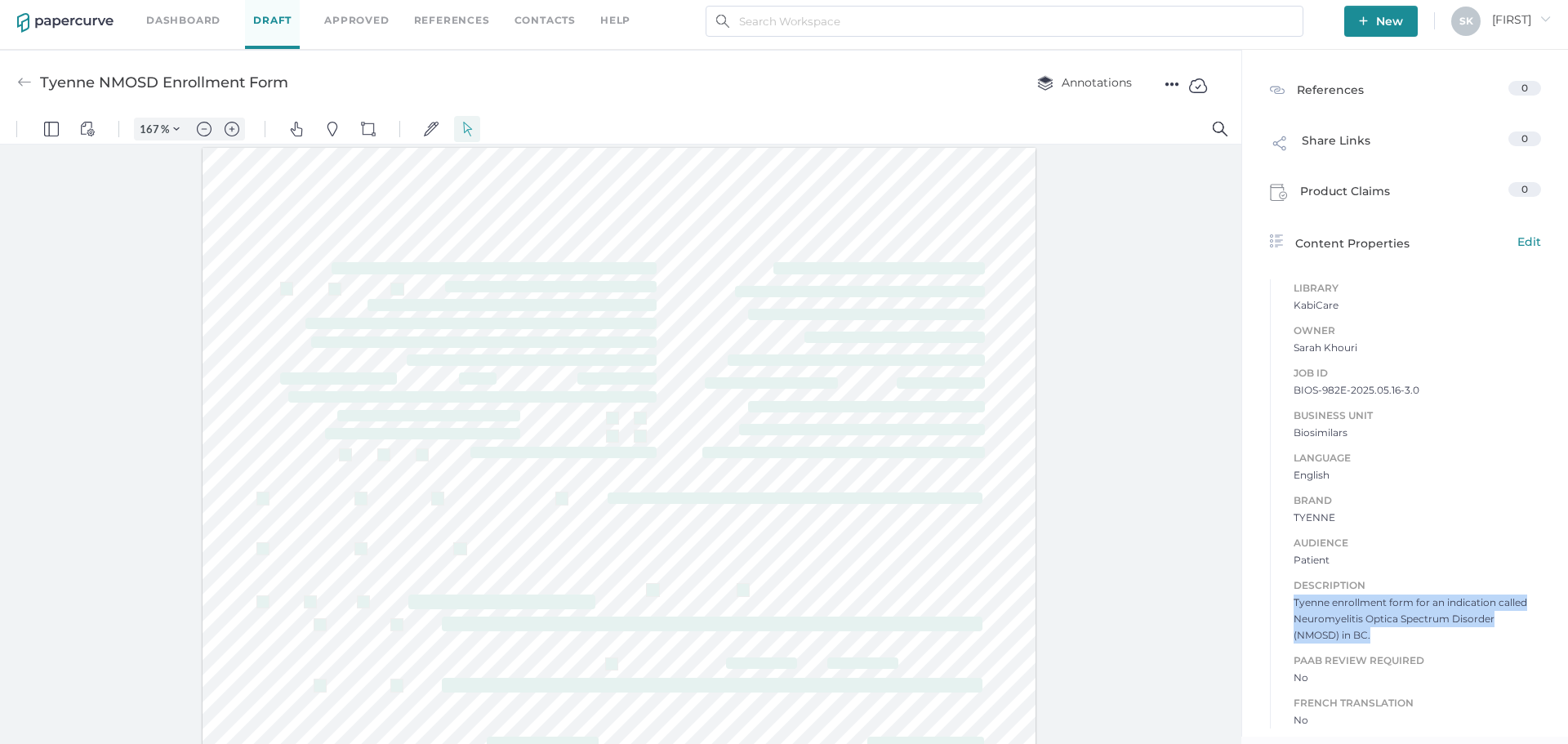 drag, startPoint x: 1335, startPoint y: 632, endPoint x: 1339, endPoint y: 595, distance: 37.215588 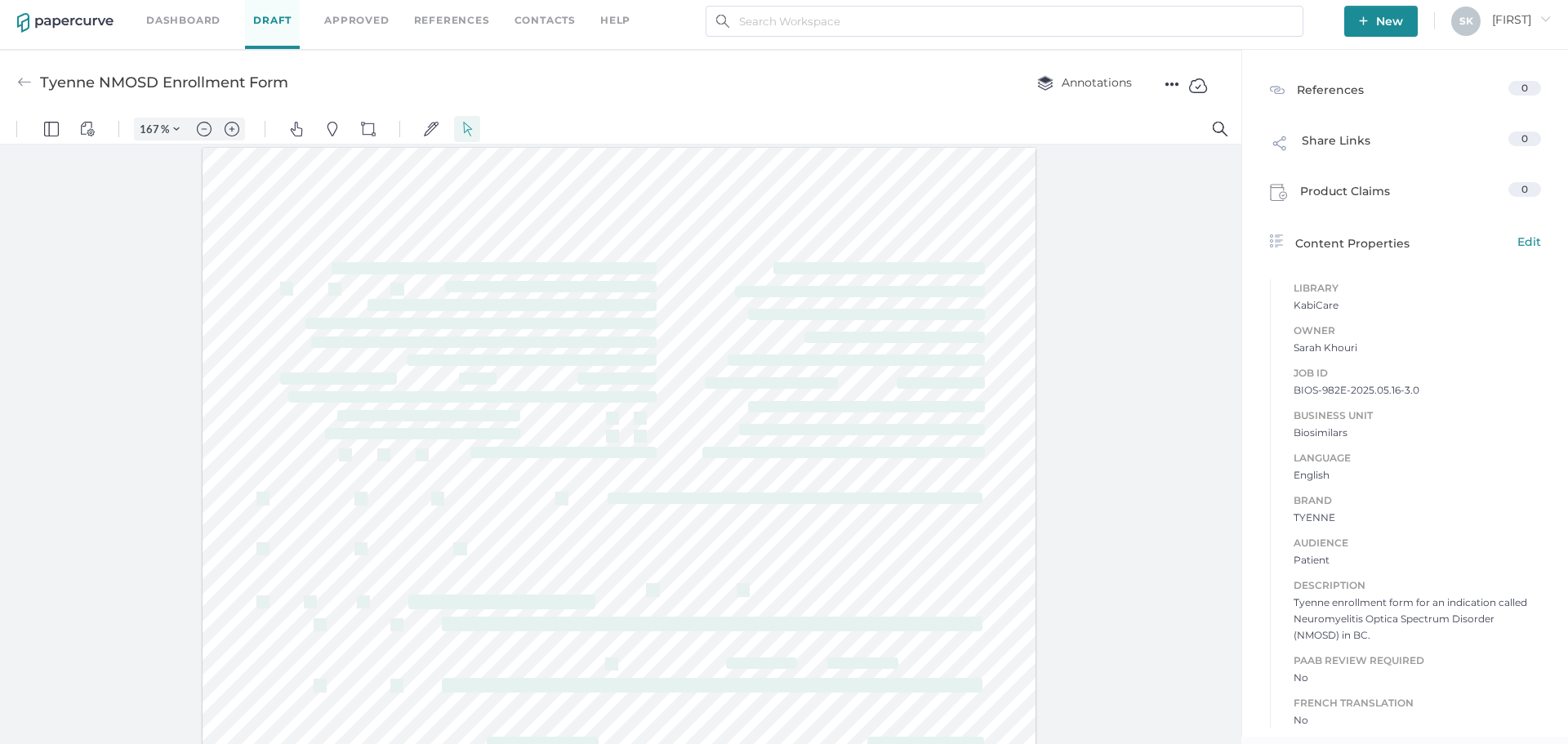 click on "Description" at bounding box center [1417, 373] 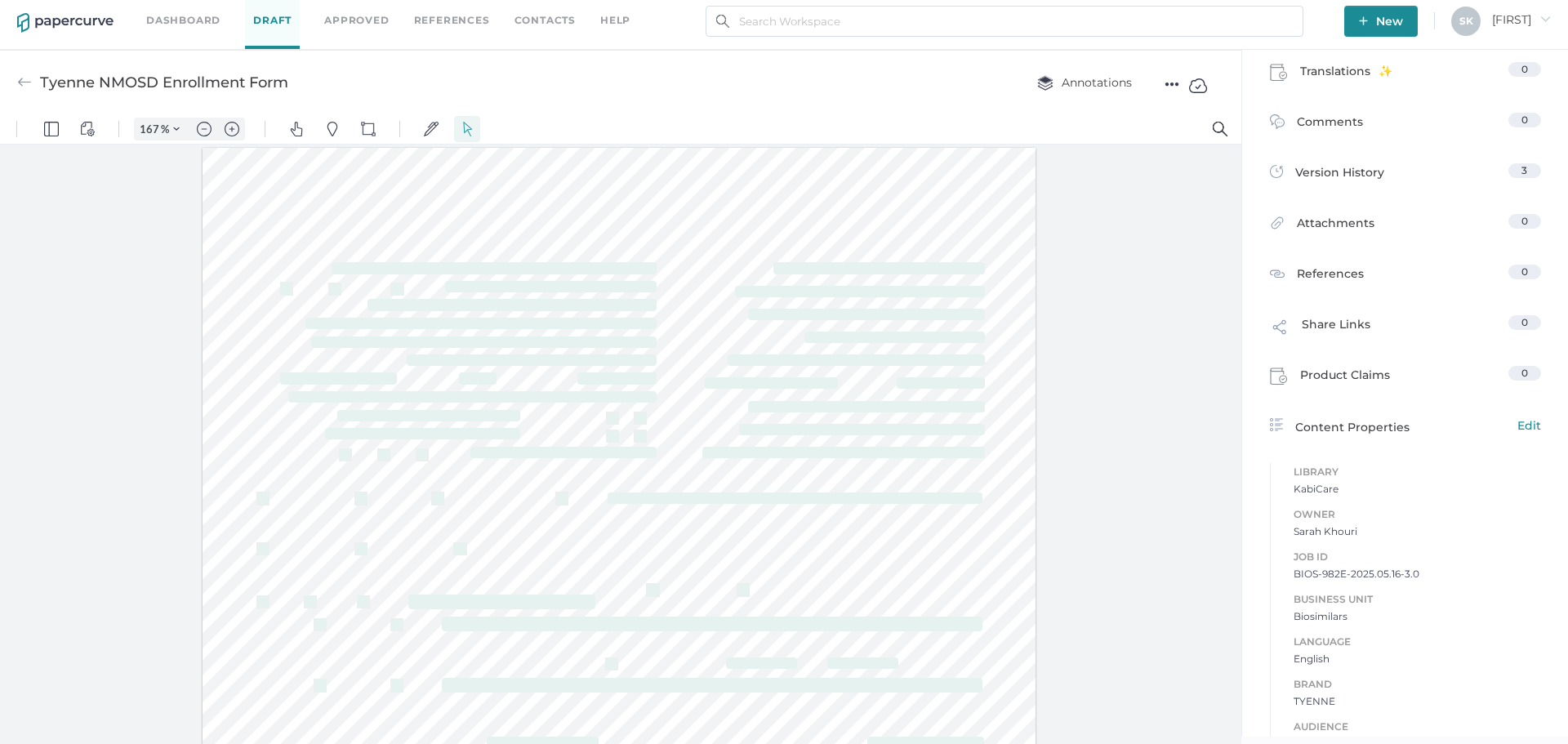 scroll, scrollTop: 0, scrollLeft: 0, axis: both 